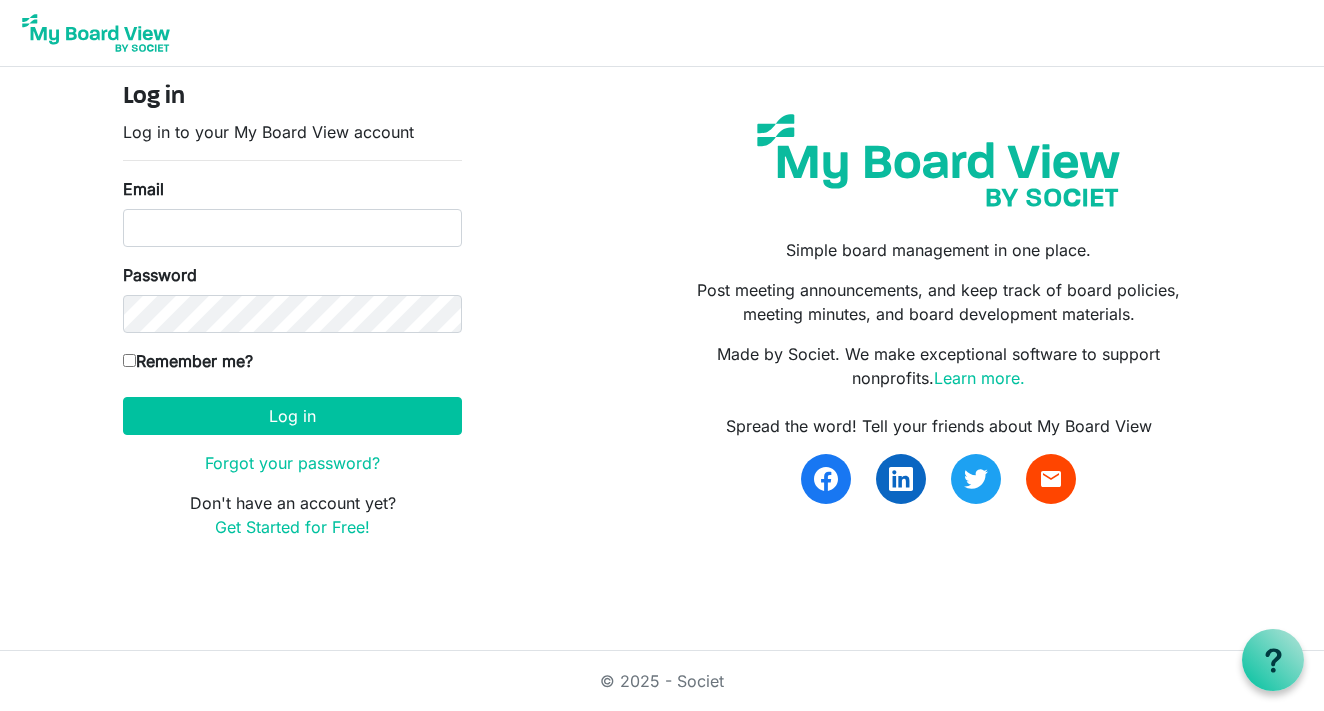 scroll, scrollTop: 0, scrollLeft: 0, axis: both 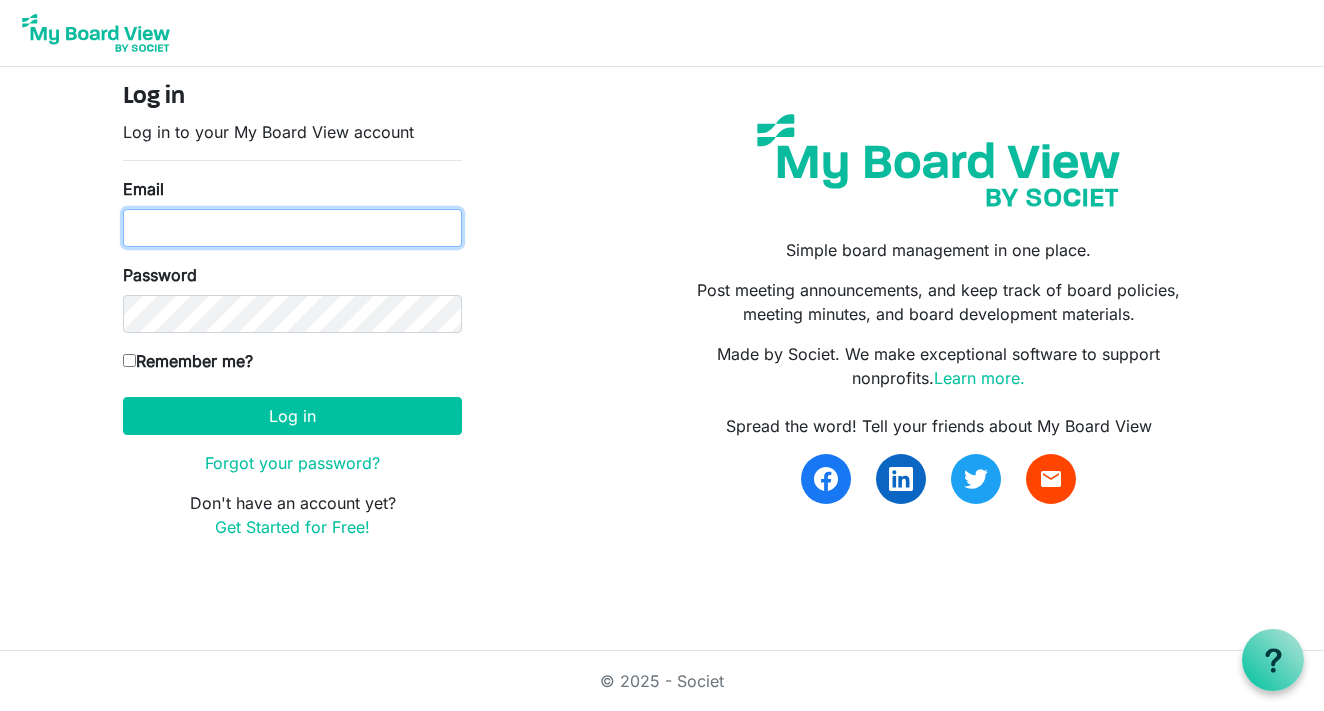 type on "[EMAIL_ADDRESS][DOMAIN_NAME]" 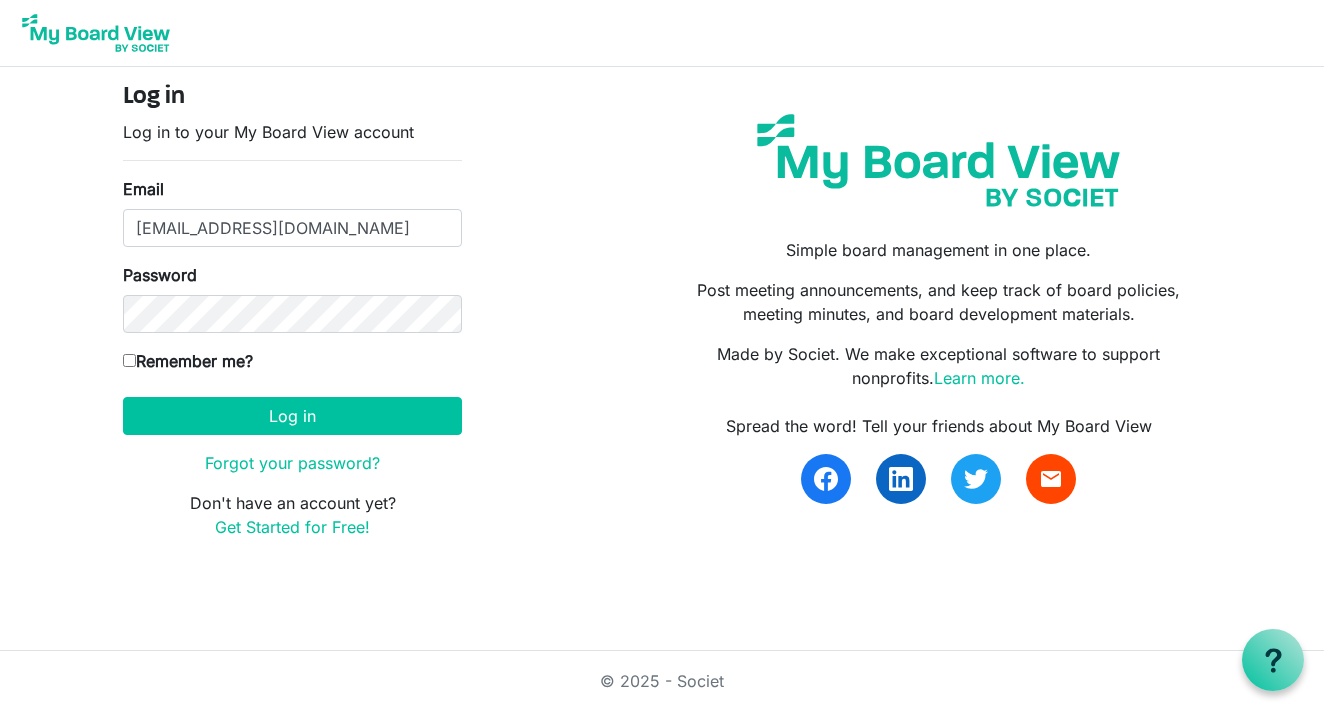 click on "Log in
Log in to your My Board View account
Email
[EMAIL_ADDRESS][DOMAIN_NAME]
Password
Remember me?
America/New_York
Log in
Forgot your password?
Don't have an account yet?
Get Started for Free!" at bounding box center [292, 319] 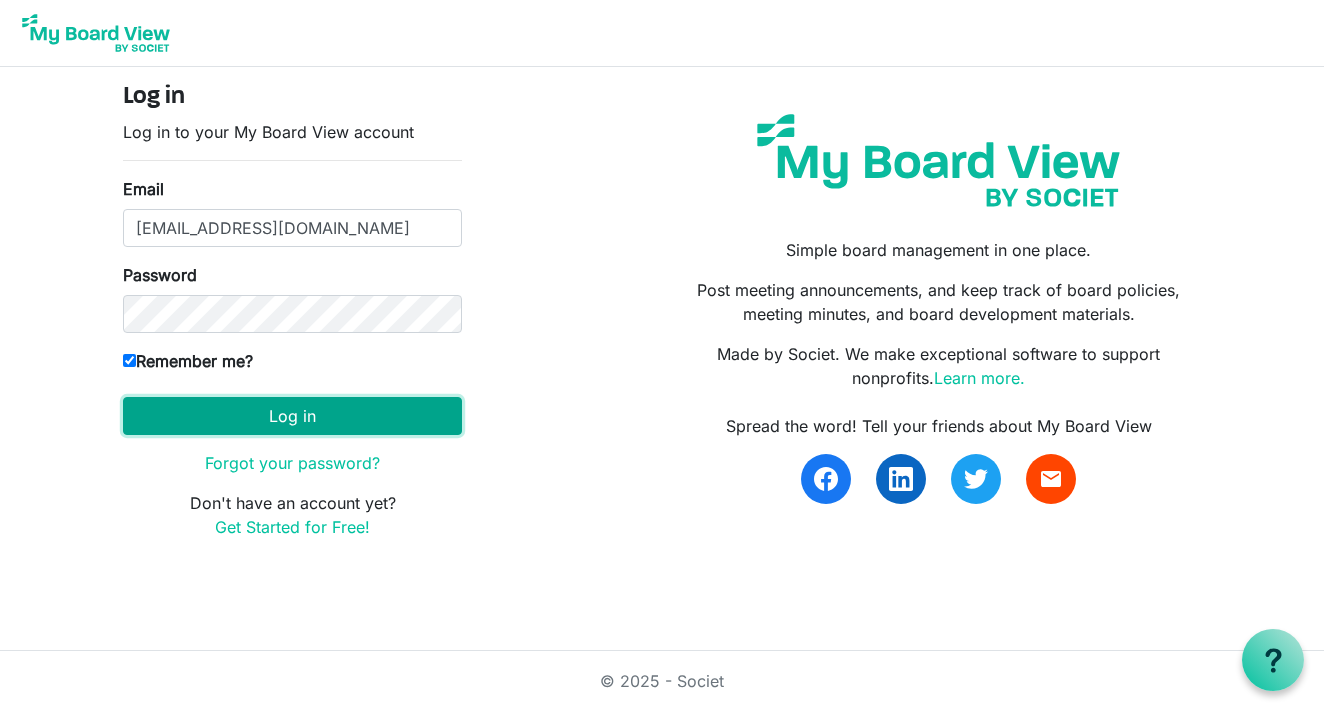 click on "Log in" at bounding box center [292, 416] 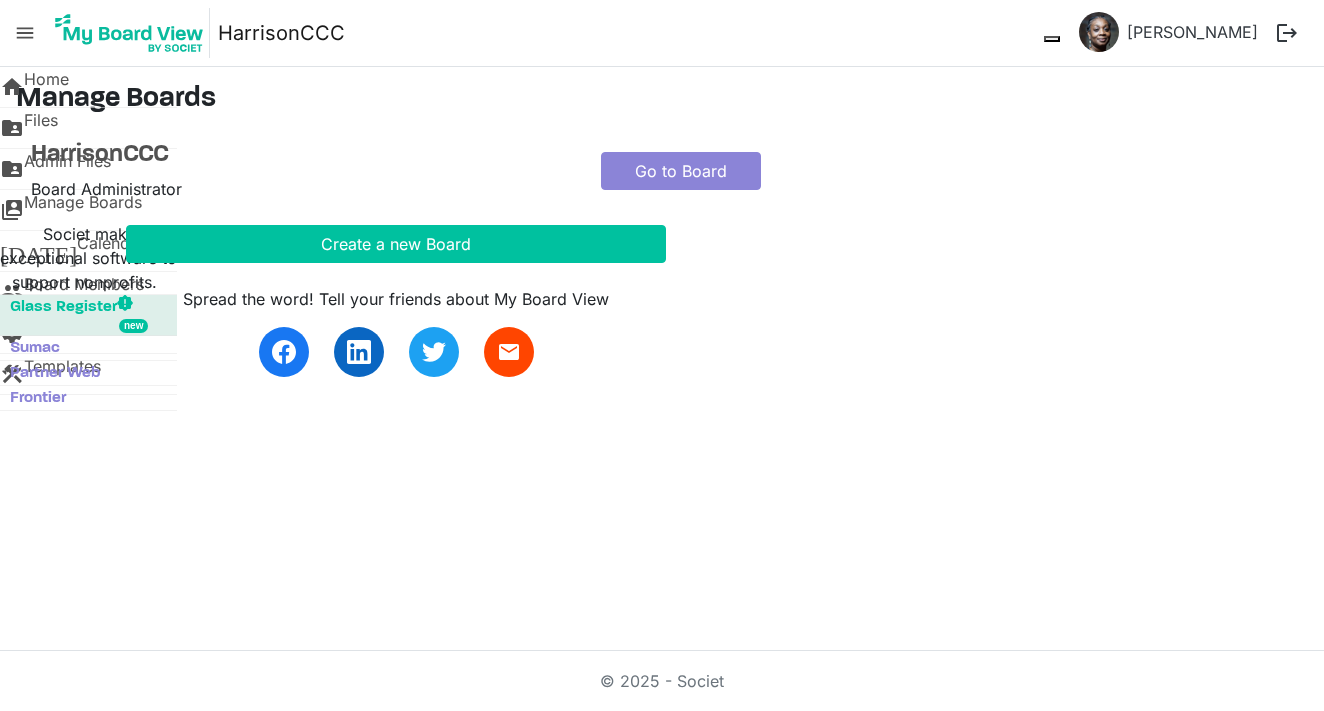 scroll, scrollTop: 0, scrollLeft: 0, axis: both 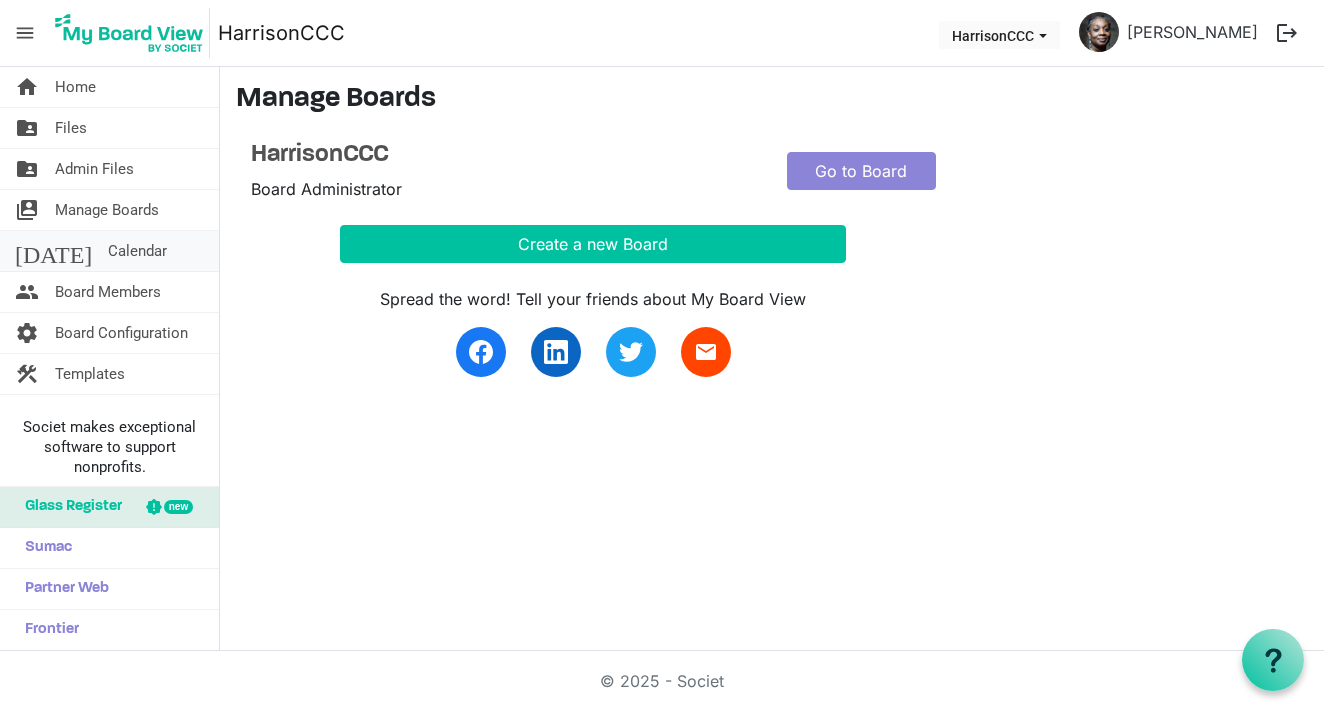 click on "Calendar" at bounding box center [137, 251] 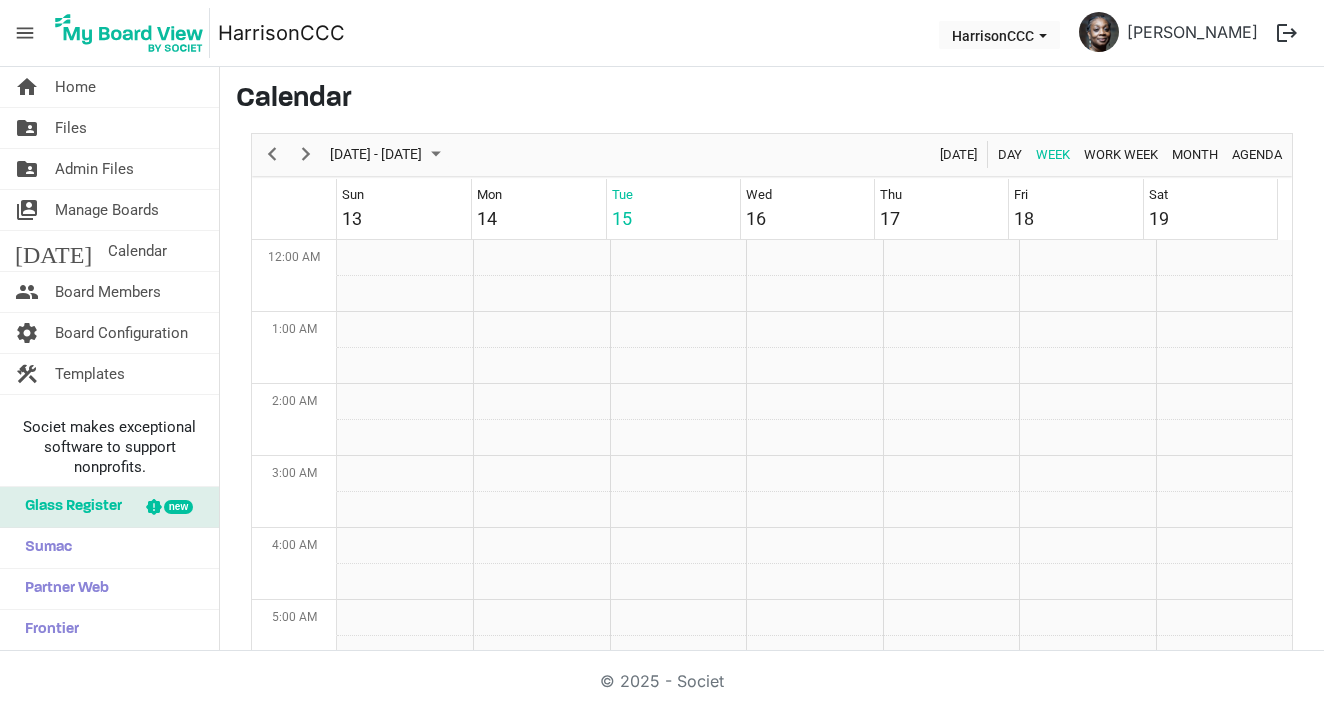 scroll, scrollTop: 0, scrollLeft: 0, axis: both 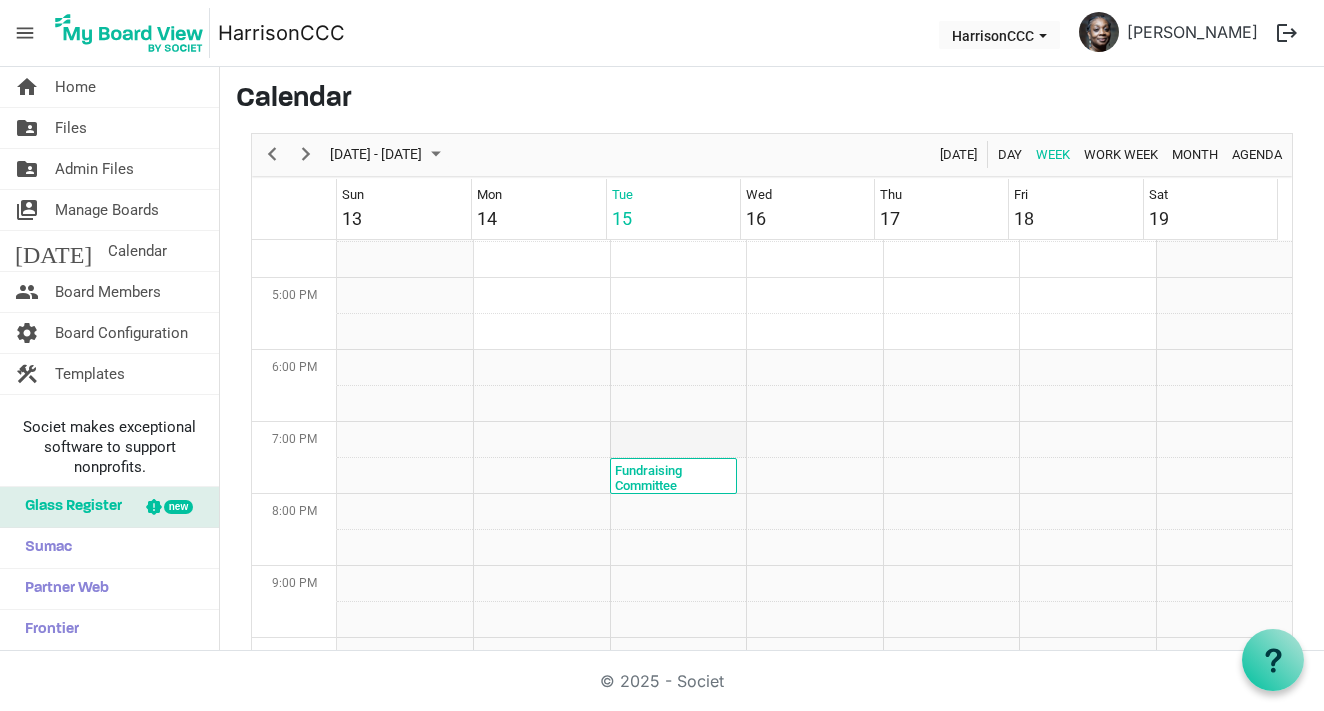 click at bounding box center [678, 440] 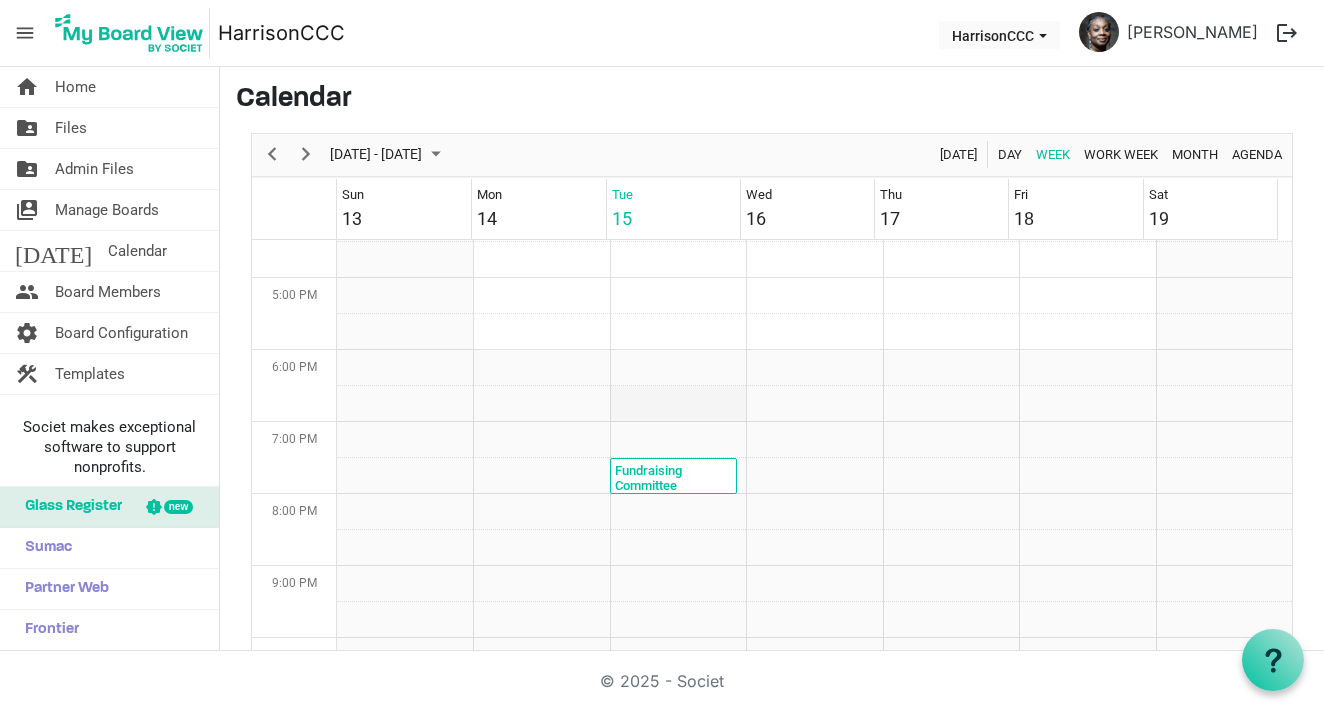scroll, scrollTop: 1066, scrollLeft: 0, axis: vertical 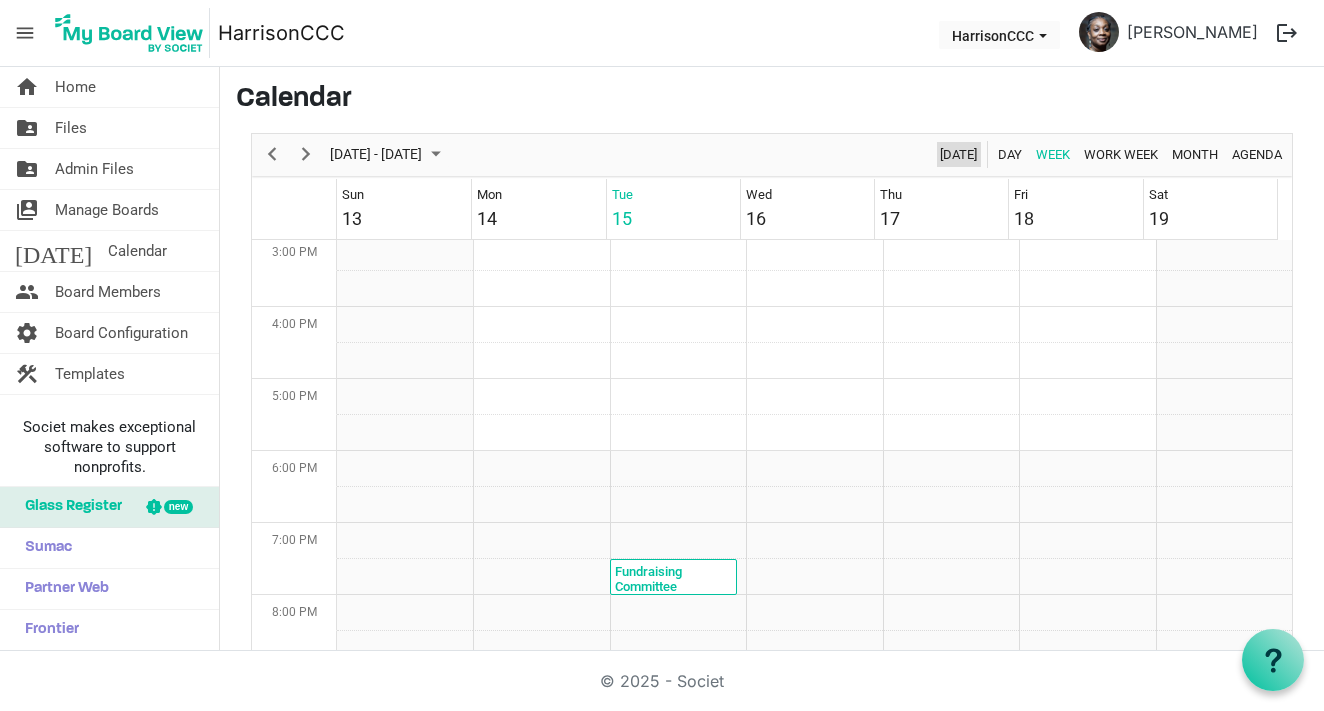 click on "Today" at bounding box center [958, 154] 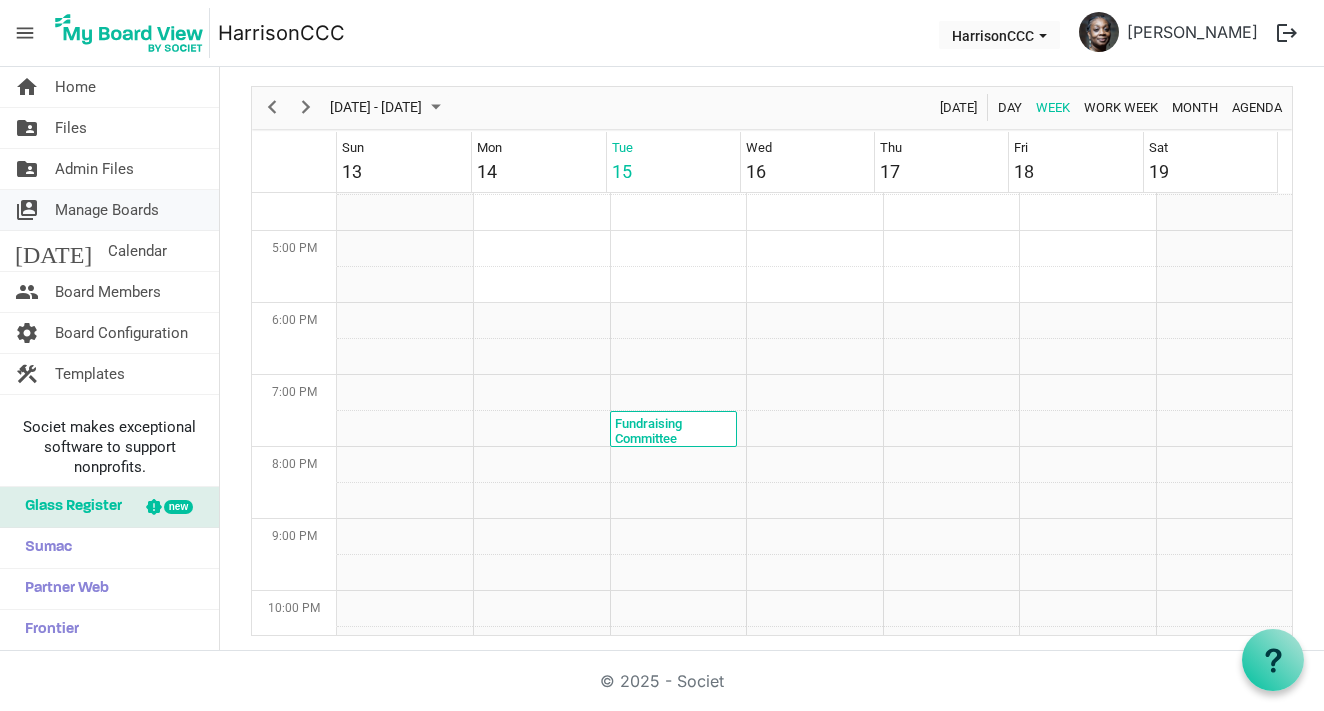 click on "Manage Boards" at bounding box center [107, 210] 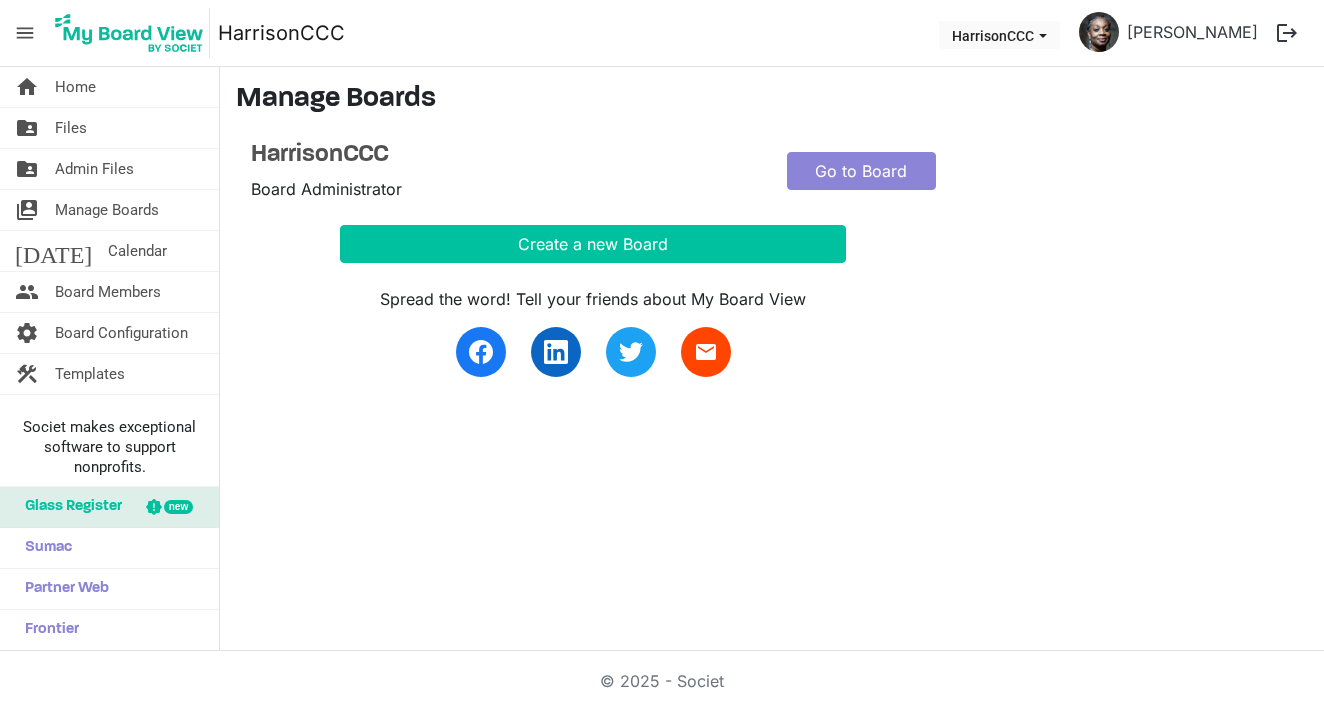 scroll, scrollTop: 0, scrollLeft: 0, axis: both 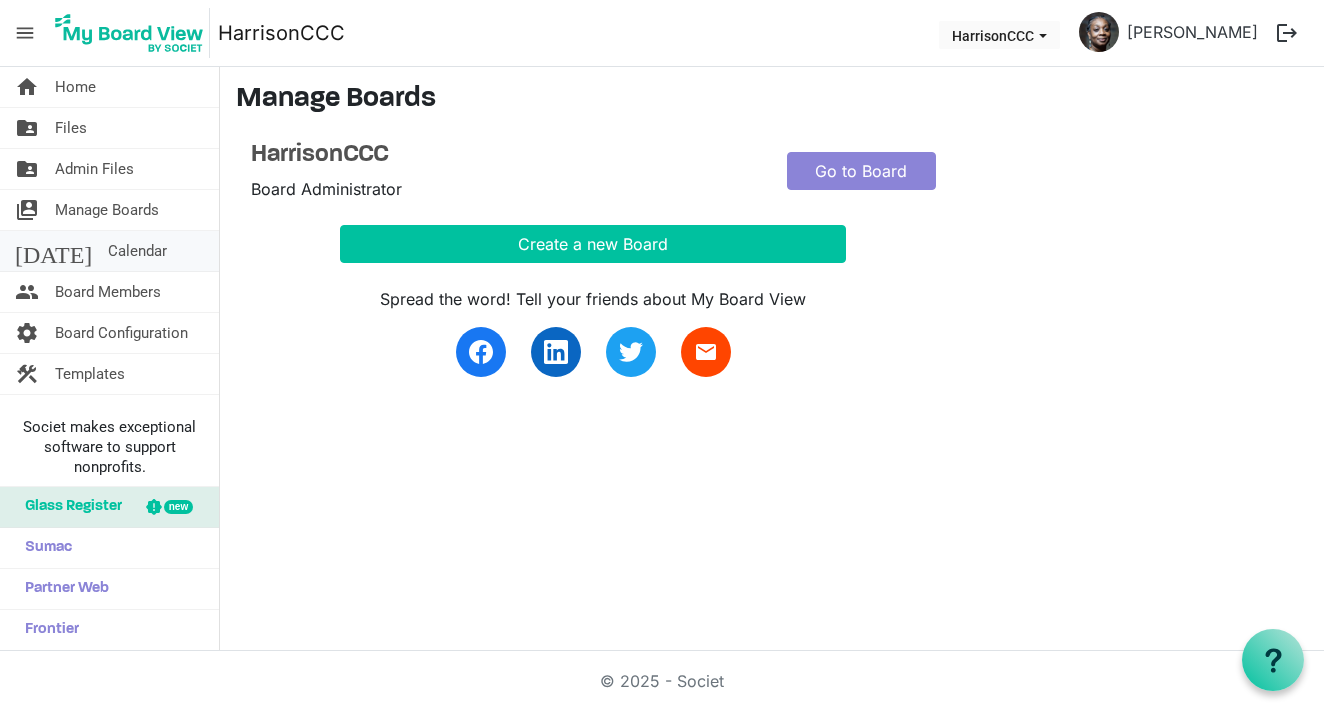 click on "Calendar" at bounding box center (137, 251) 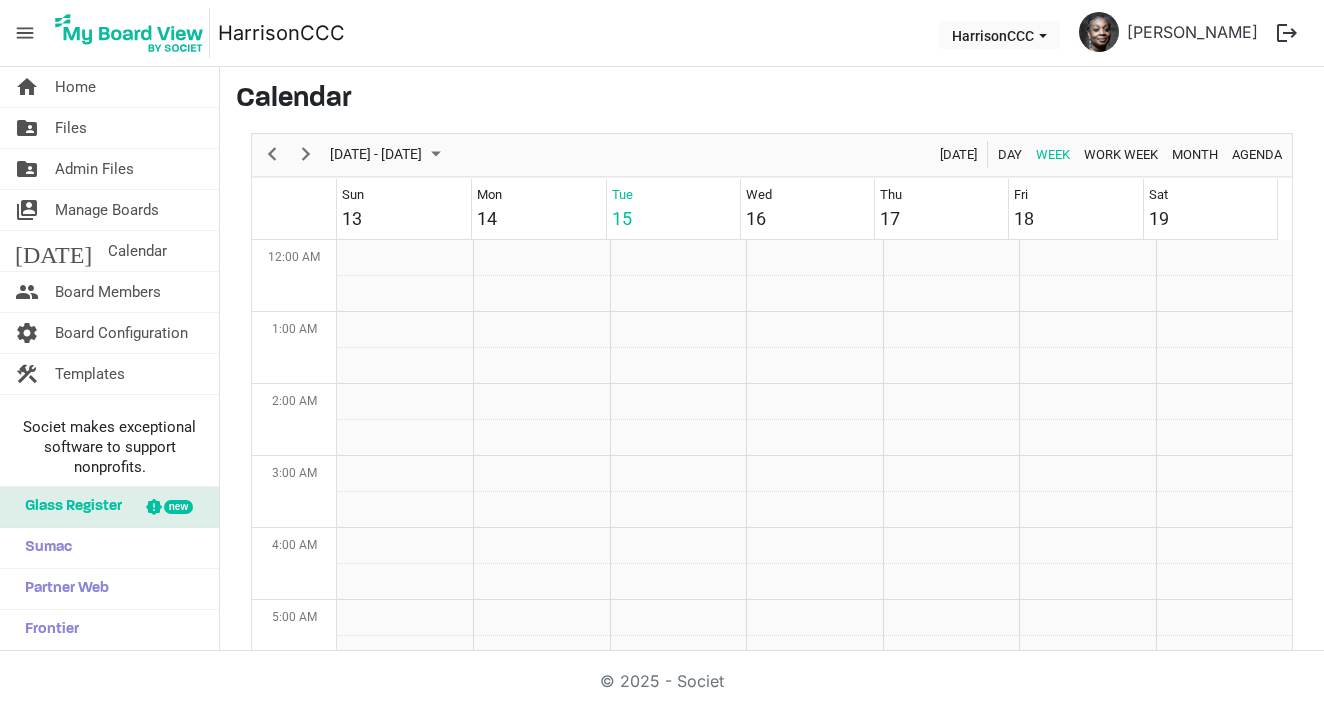 scroll, scrollTop: 0, scrollLeft: 0, axis: both 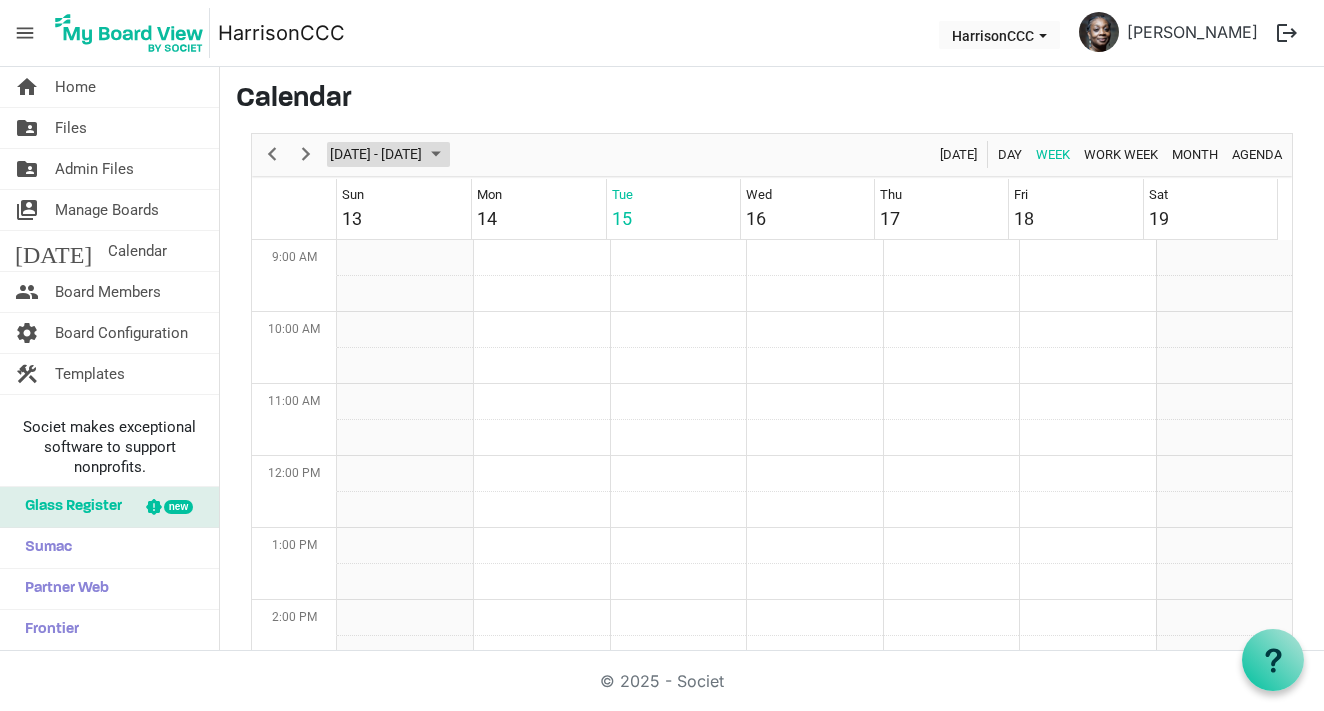 click at bounding box center [436, 154] 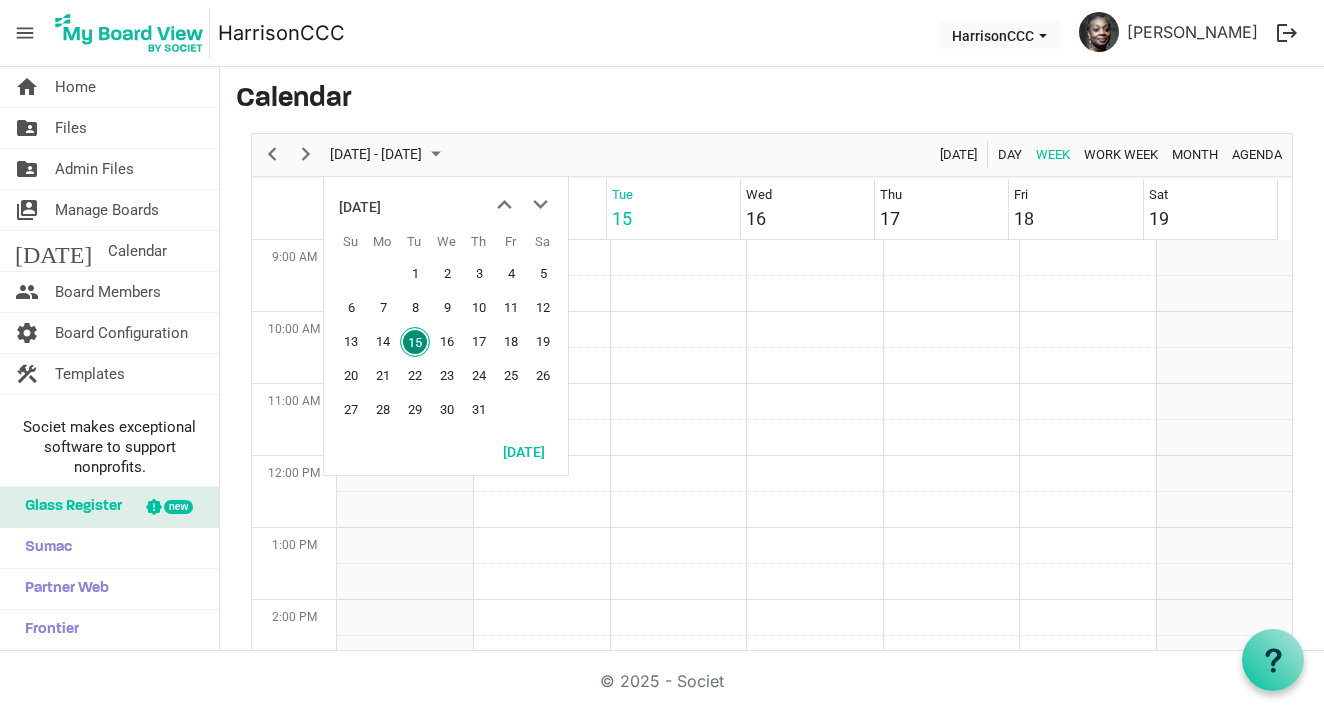 click on "Calendar" at bounding box center [772, 100] 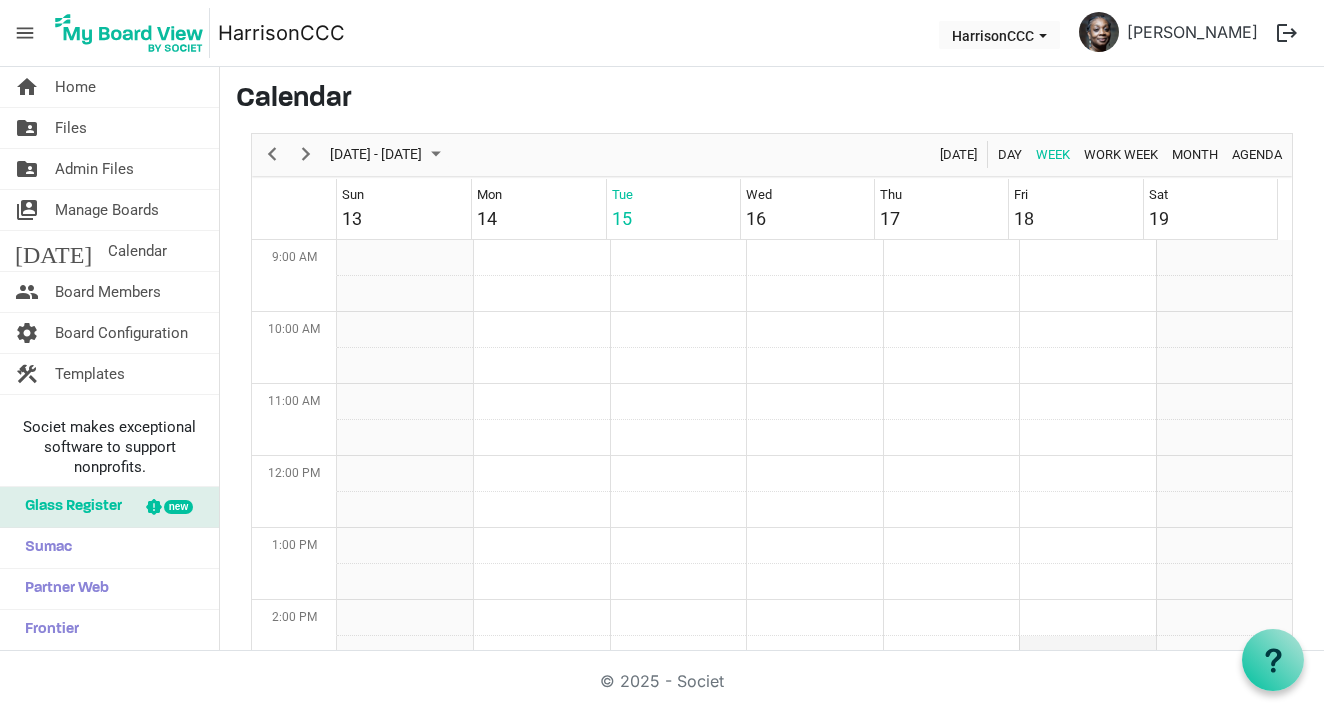 scroll, scrollTop: 729, scrollLeft: 0, axis: vertical 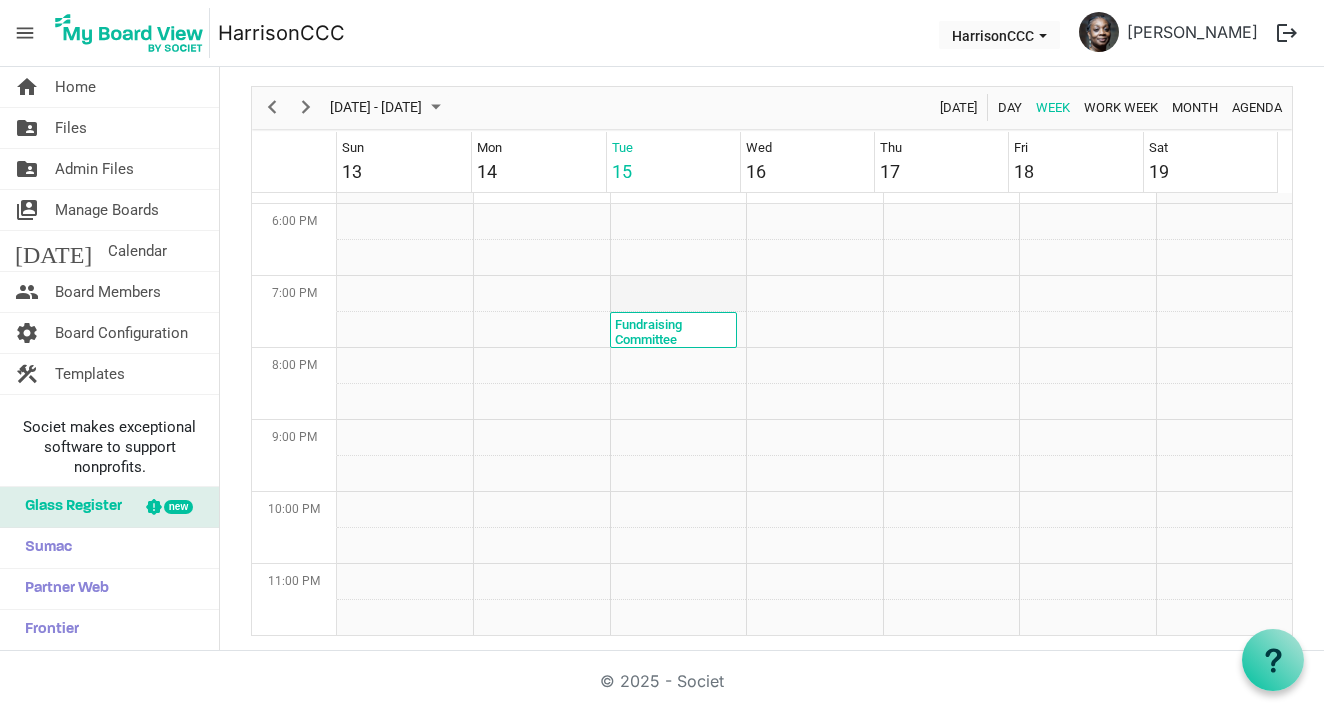 drag, startPoint x: 659, startPoint y: 298, endPoint x: 636, endPoint y: 290, distance: 24.351591 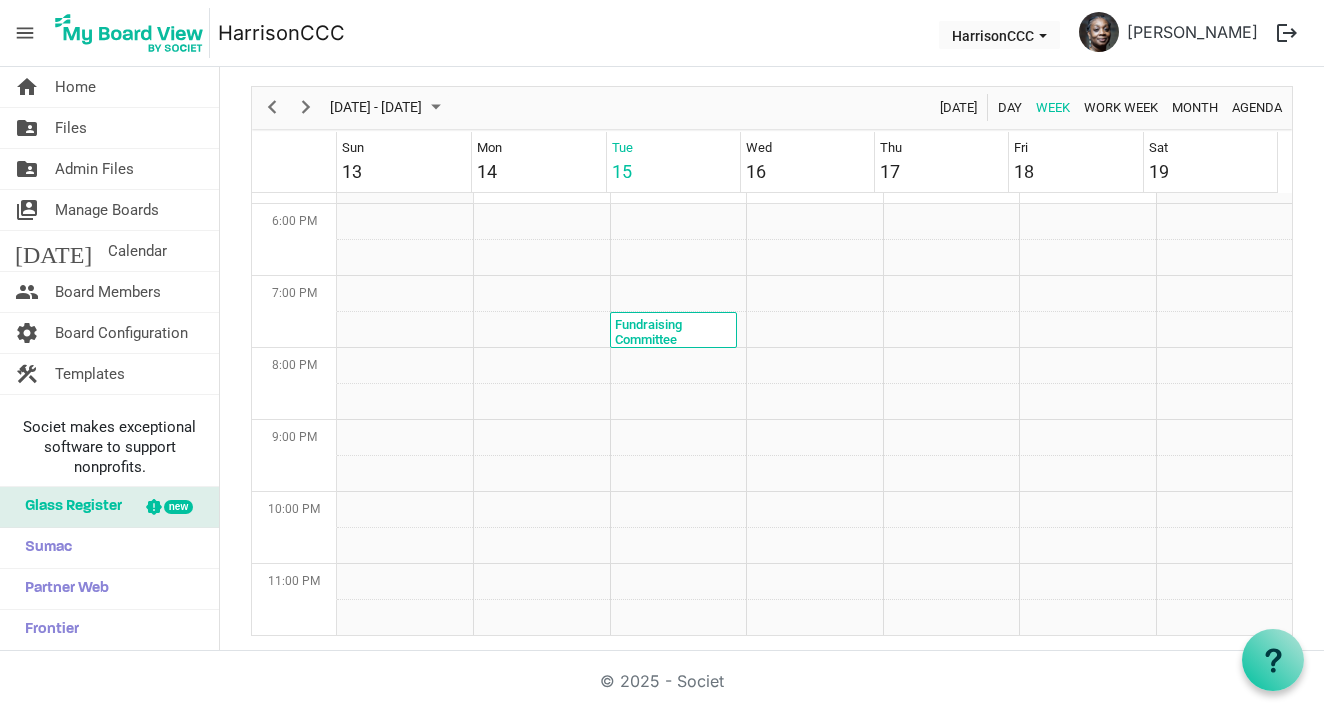 click on "© 2025 - Societ" at bounding box center [662, 680] 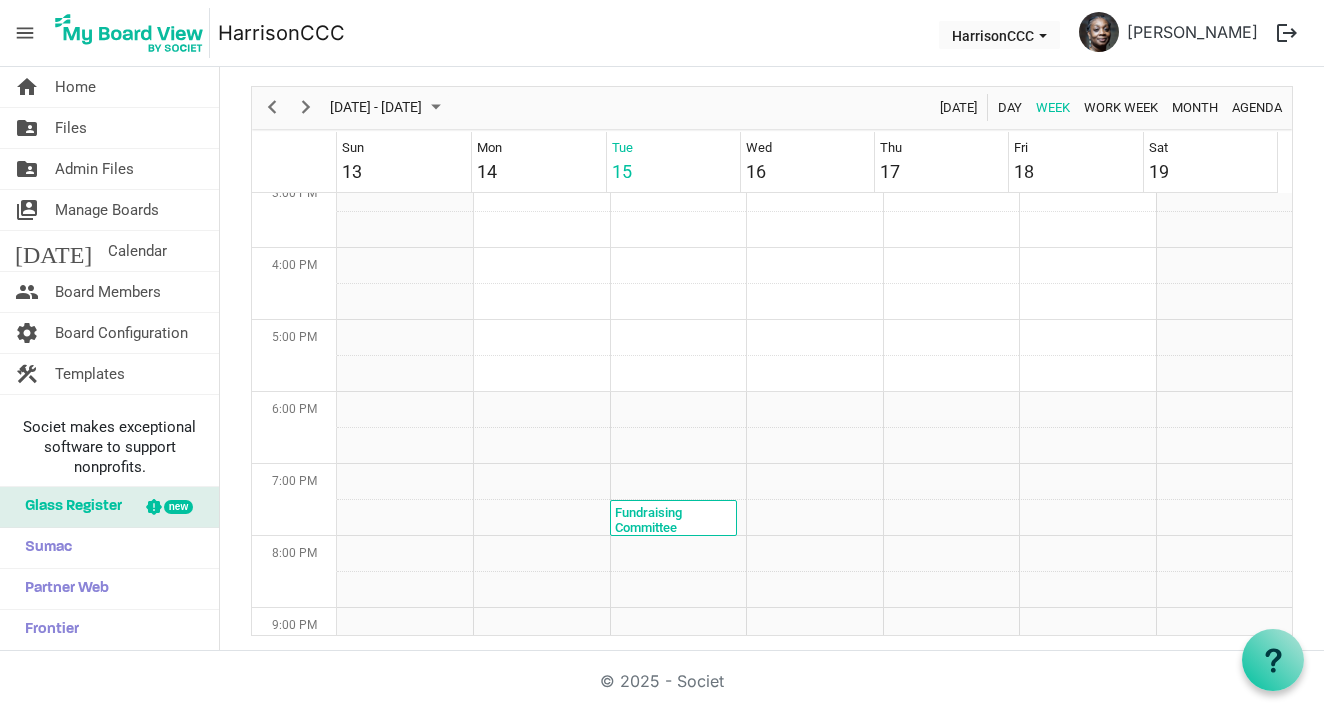 scroll, scrollTop: 905, scrollLeft: 0, axis: vertical 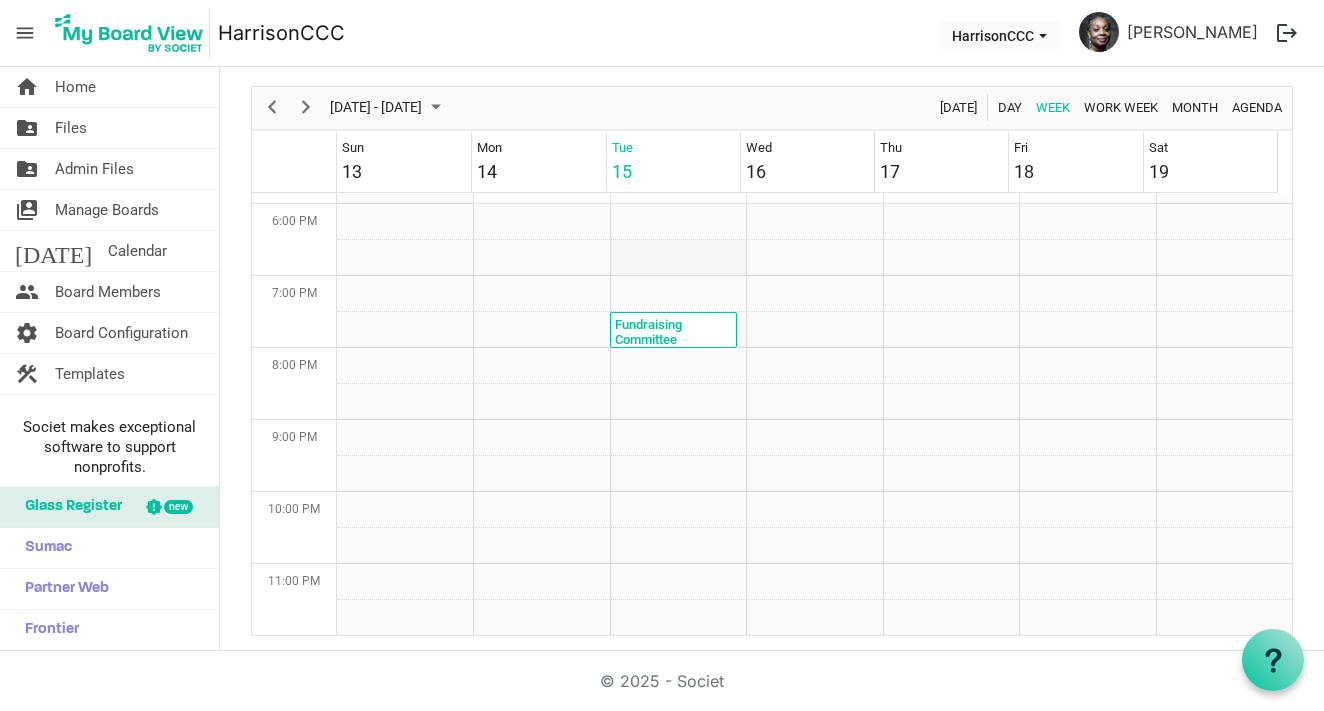 click at bounding box center (678, 258) 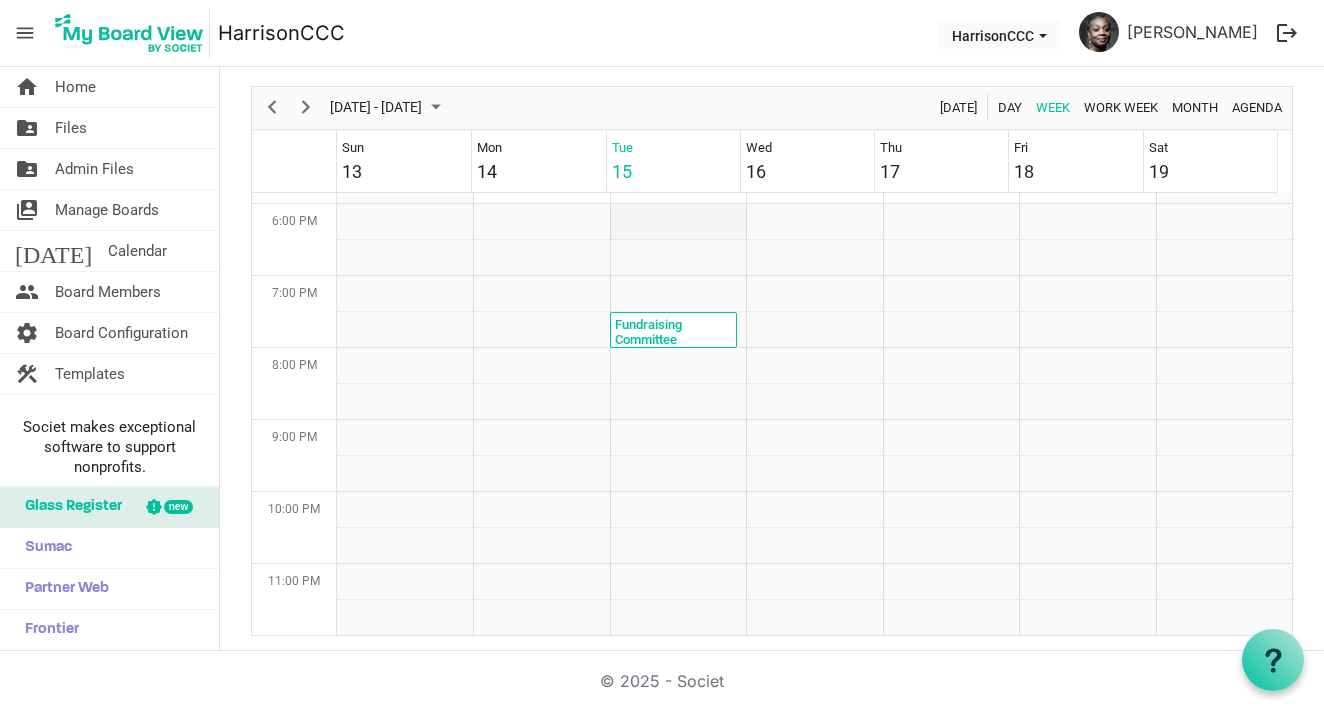 click at bounding box center (678, 222) 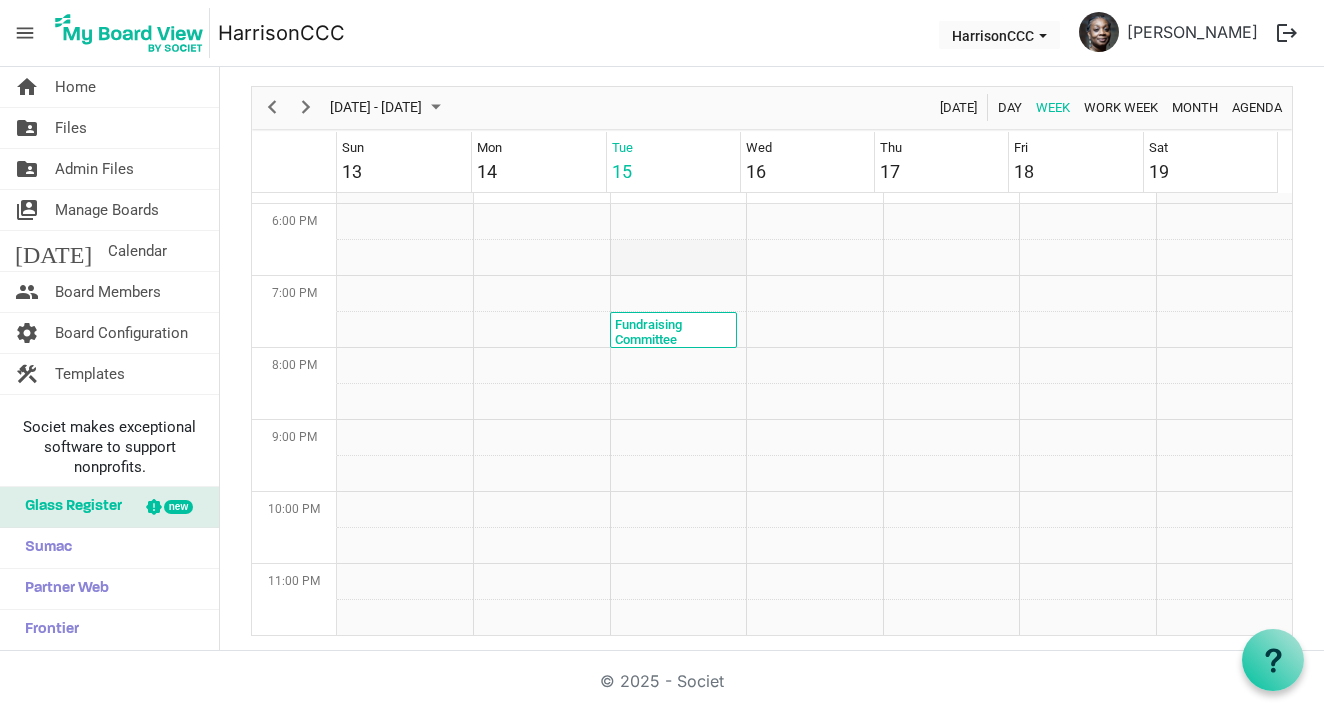 click at bounding box center (678, 258) 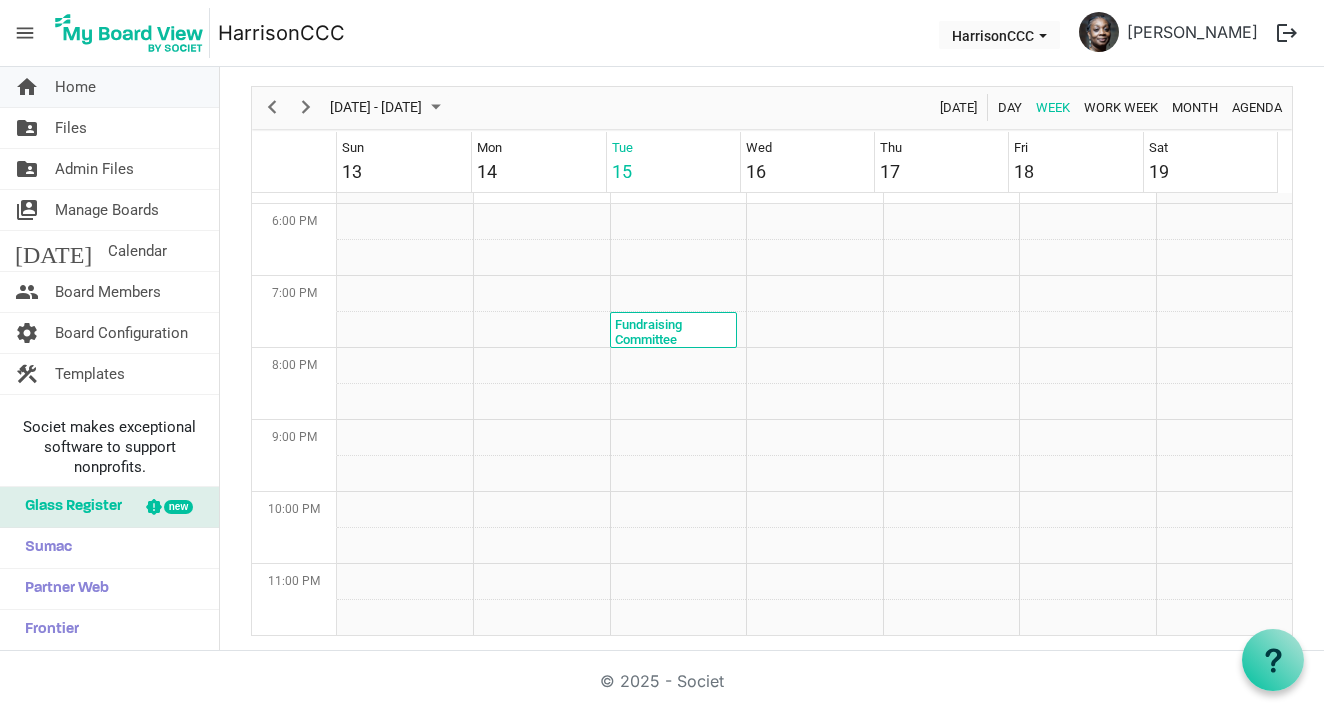 click on "home
Home" at bounding box center (109, 87) 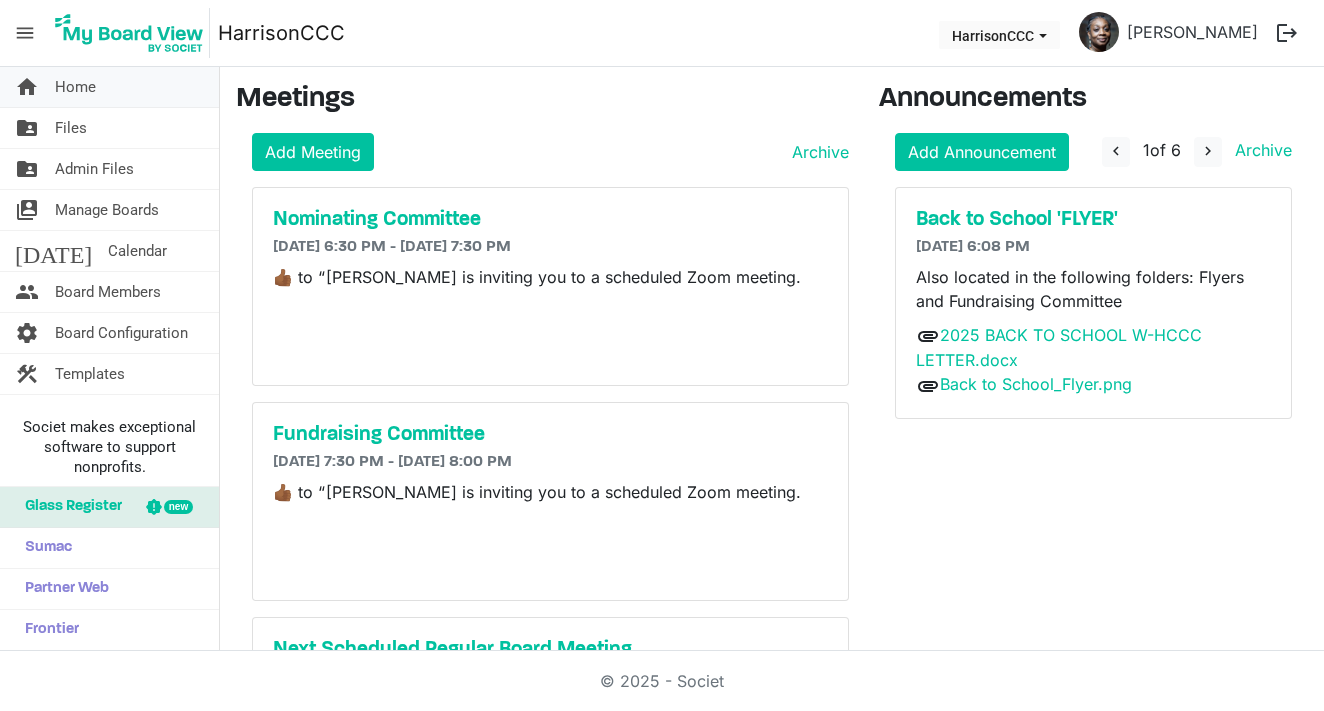 scroll, scrollTop: 0, scrollLeft: 0, axis: both 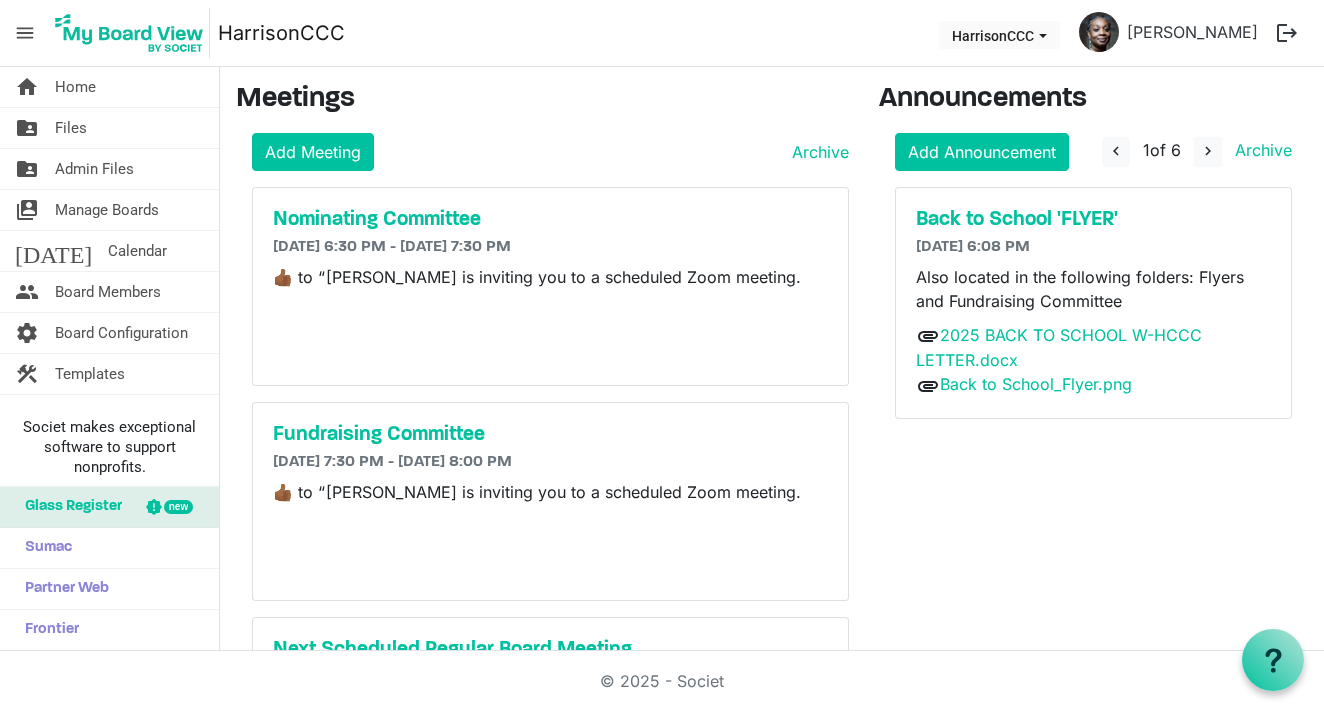 click on "[DATE] 6:30 PM - [DATE] 7:30 PM" at bounding box center (550, 247) 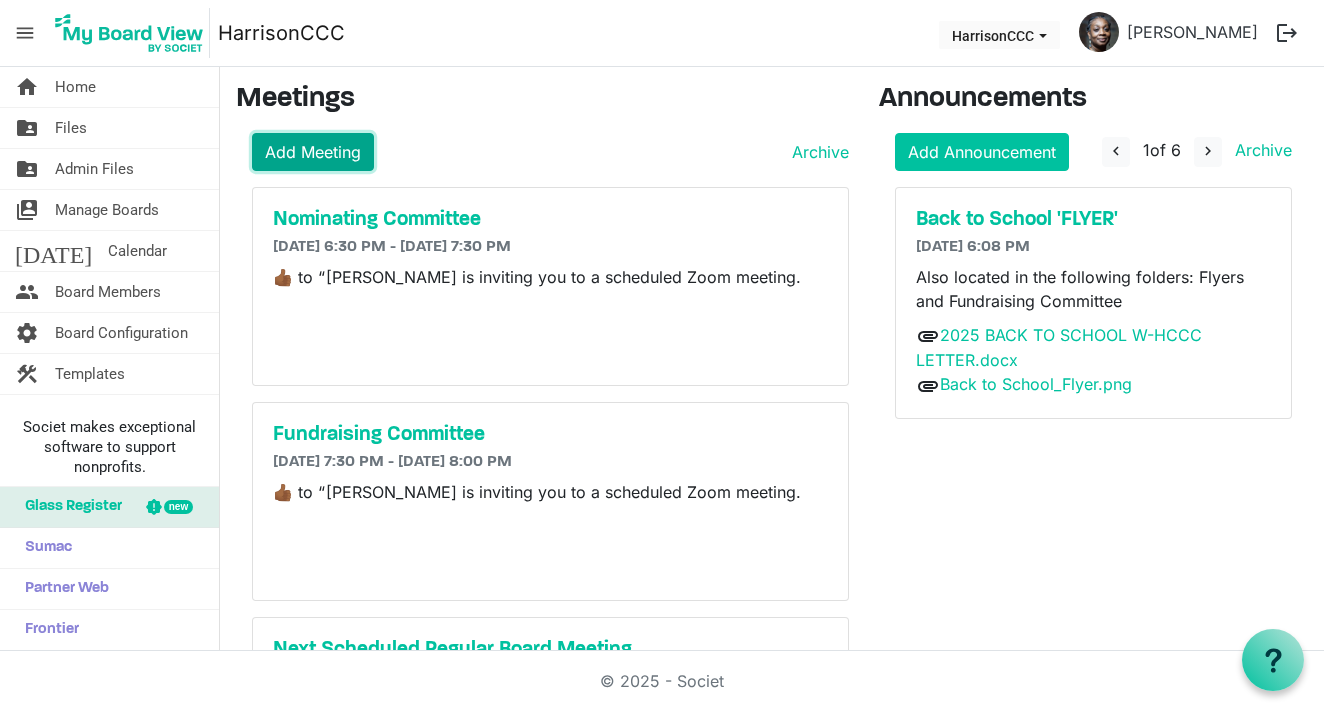 click on "Add Meeting" at bounding box center [313, 152] 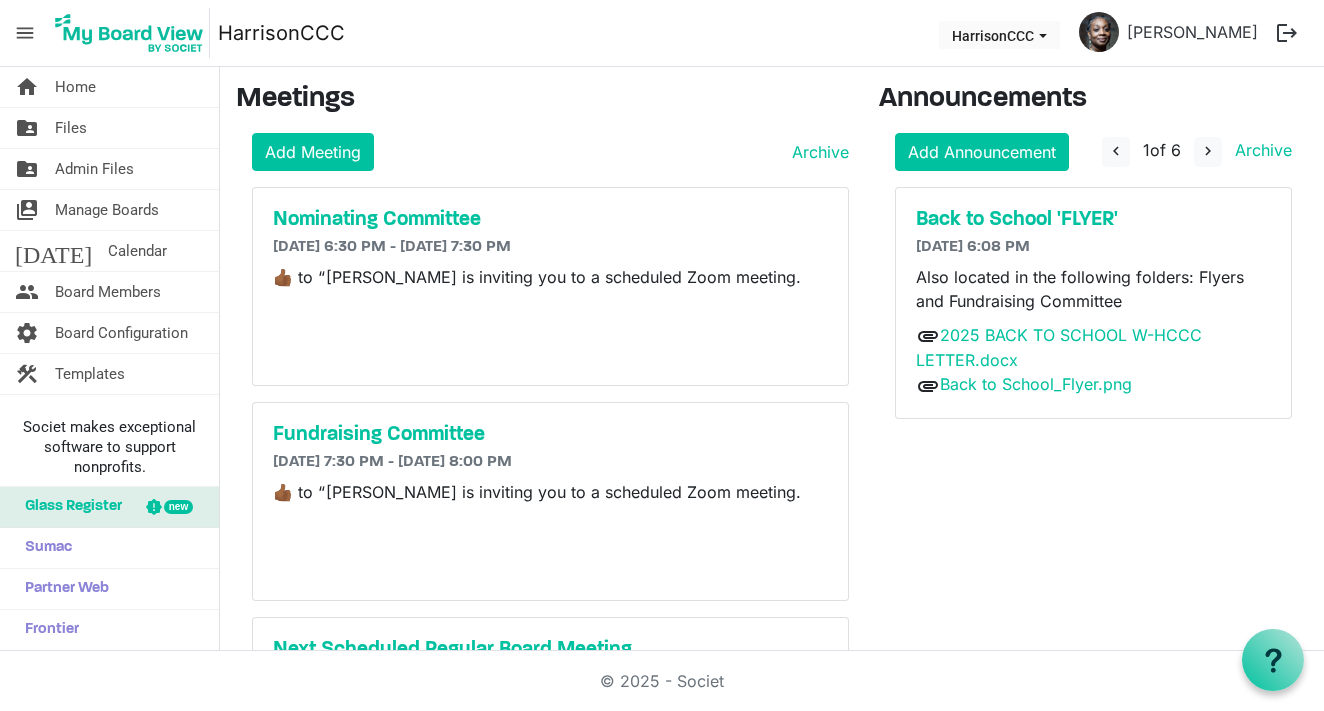 click on "​👍🏾​ to “ [PERSON_NAME] is inviting you to a scheduled Zoom meeting." at bounding box center [550, 277] 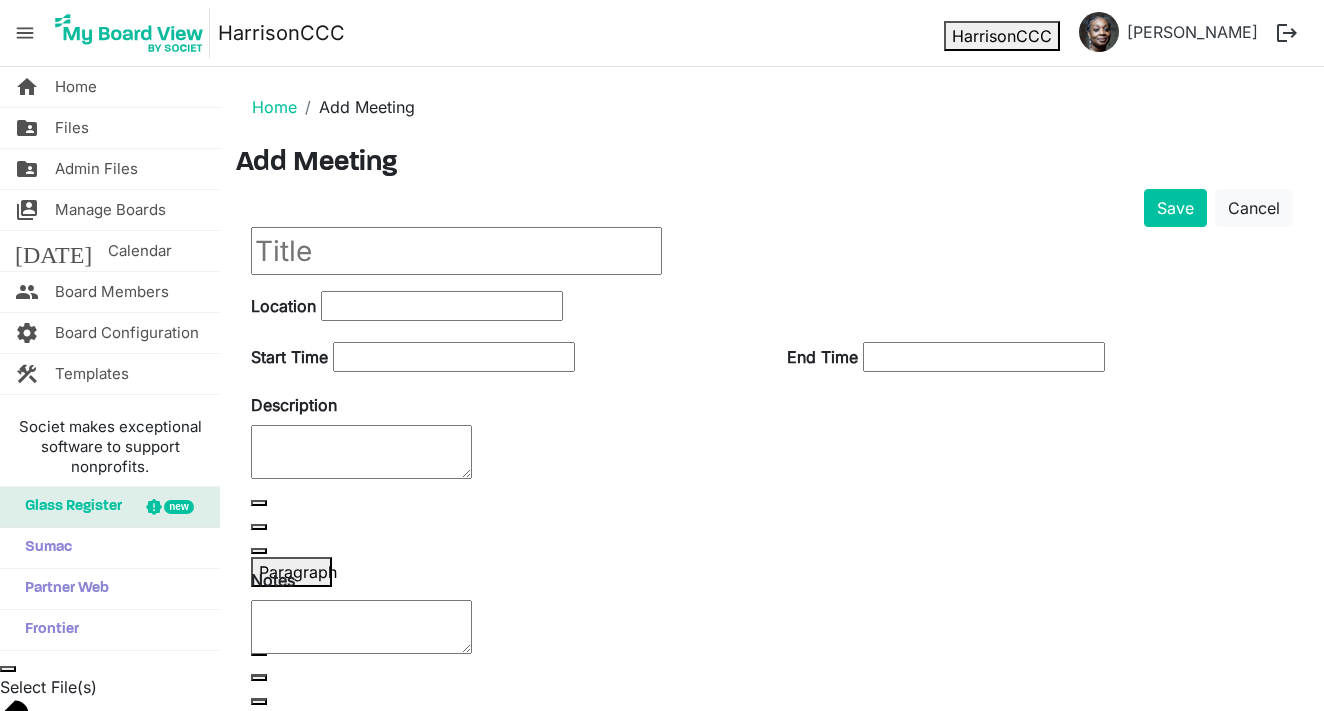 scroll, scrollTop: 0, scrollLeft: 0, axis: both 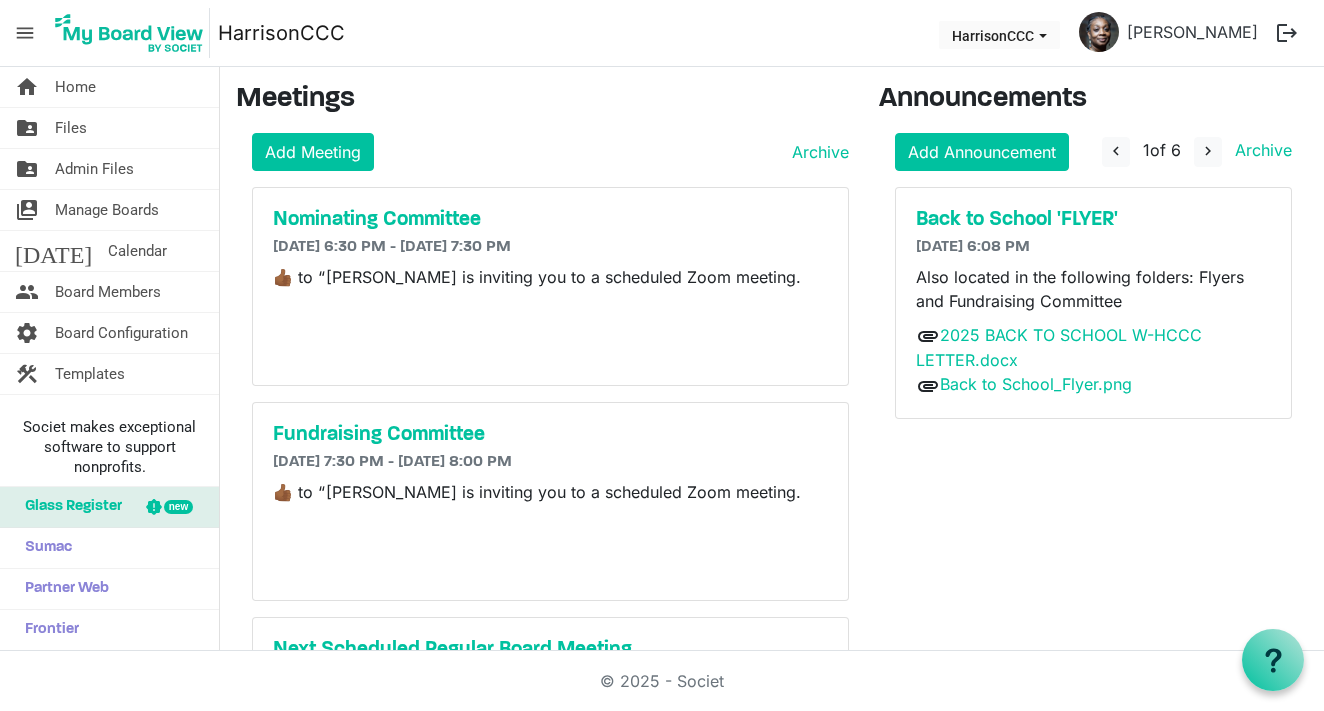 click on "​👍🏾​ to “ [PERSON_NAME] is inviting you to a scheduled Zoom meeting." at bounding box center (537, 277) 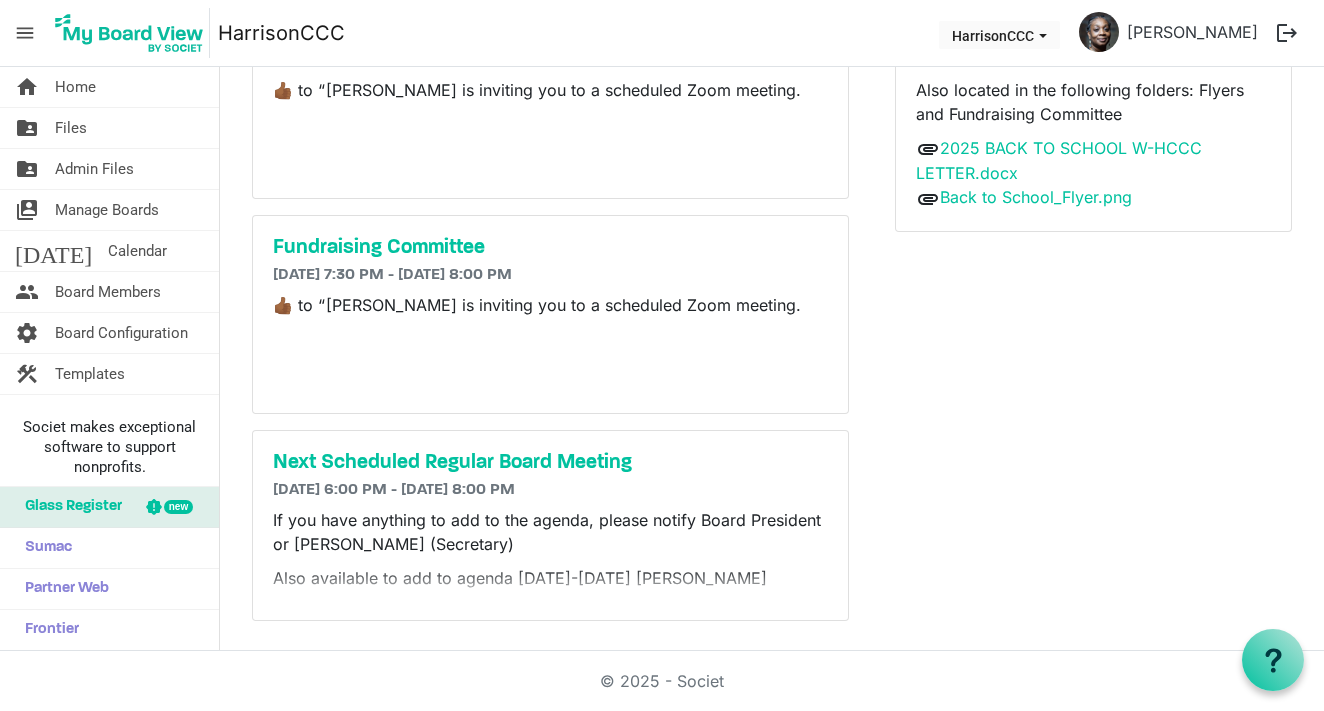 scroll, scrollTop: 0, scrollLeft: 0, axis: both 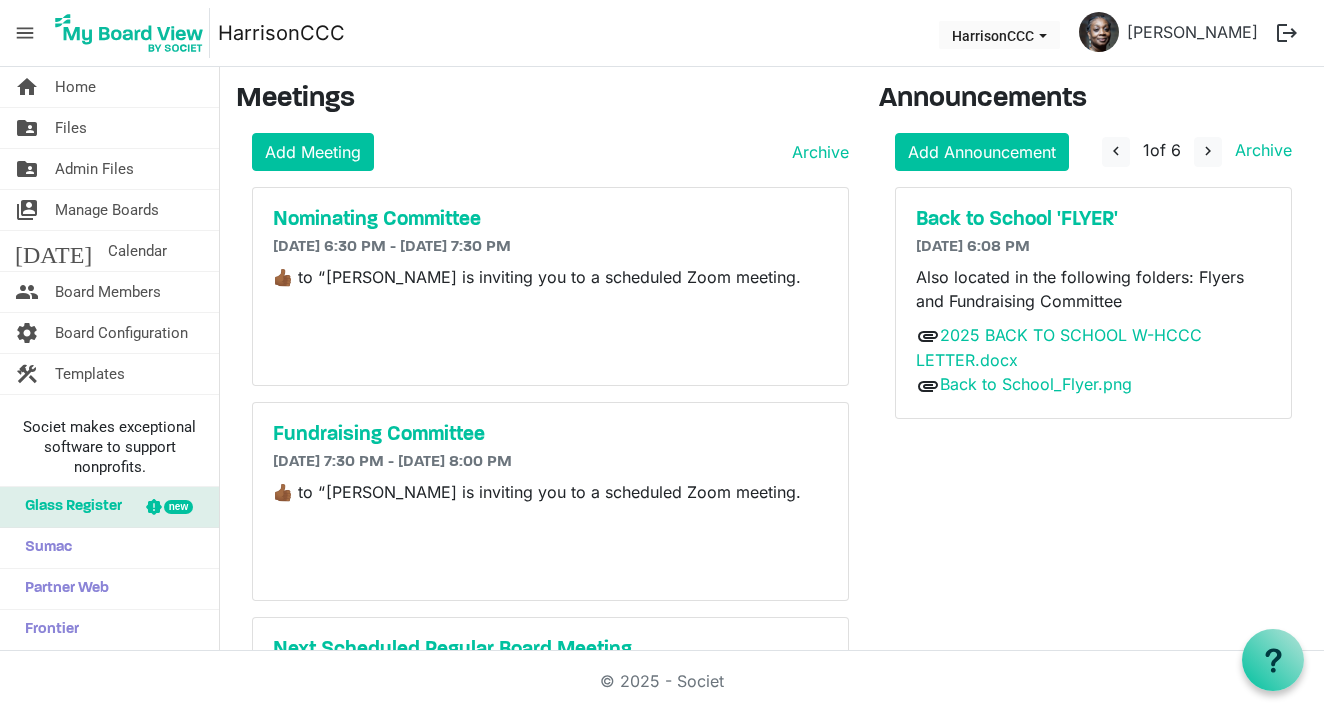 click at bounding box center [550, 311] 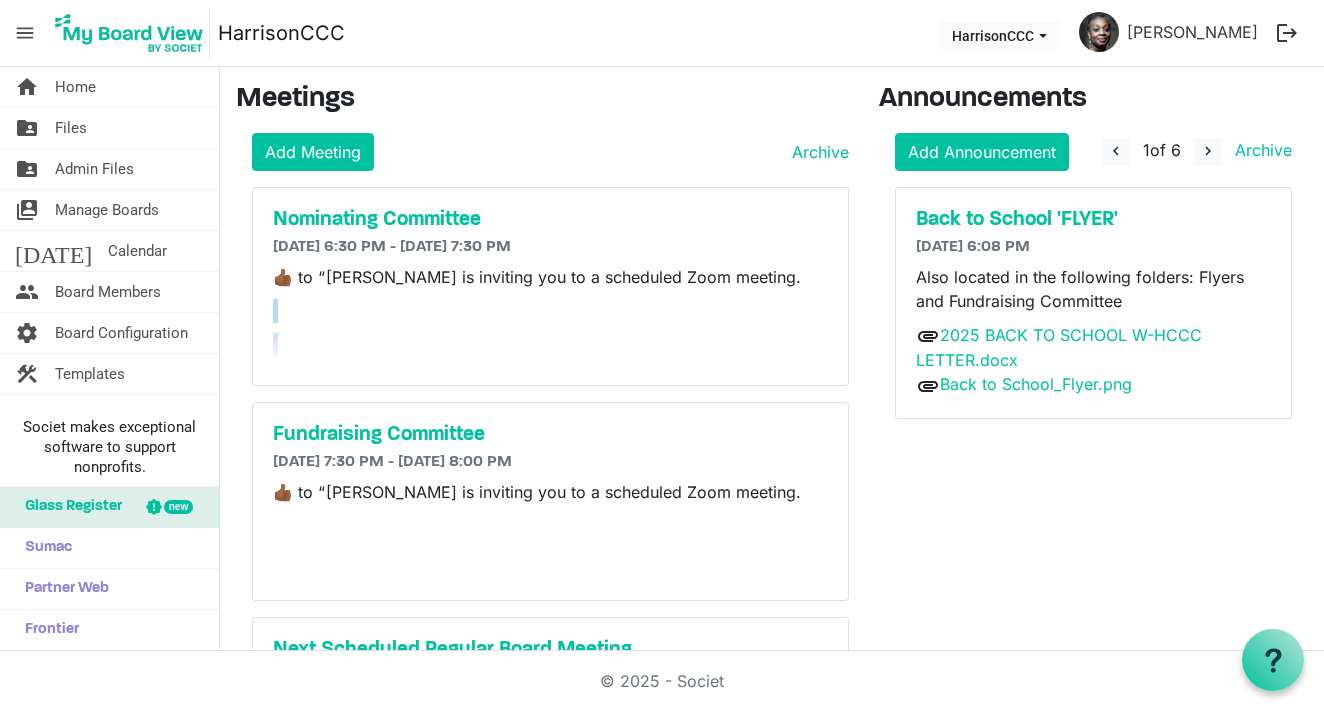 click at bounding box center (550, 311) 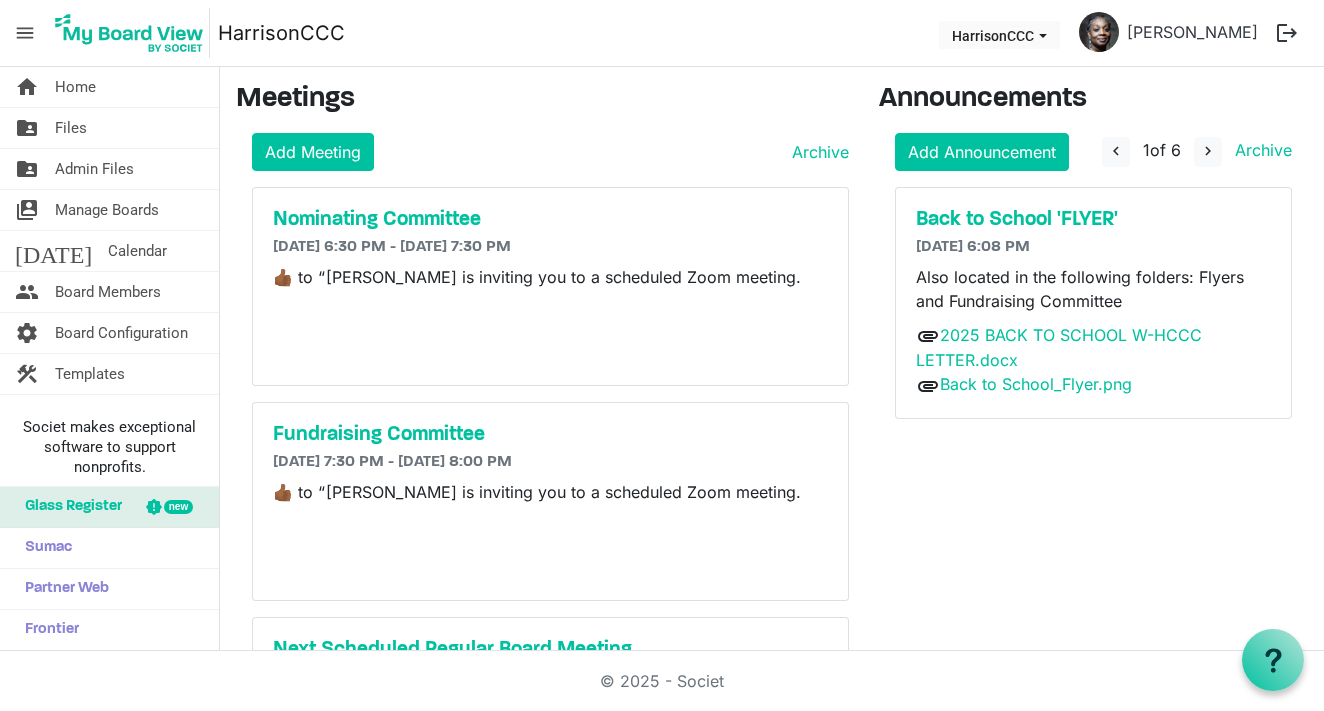 click on "​👍🏾​ to “ [PERSON_NAME] is inviting you to a scheduled Zoom meeting." at bounding box center [537, 277] 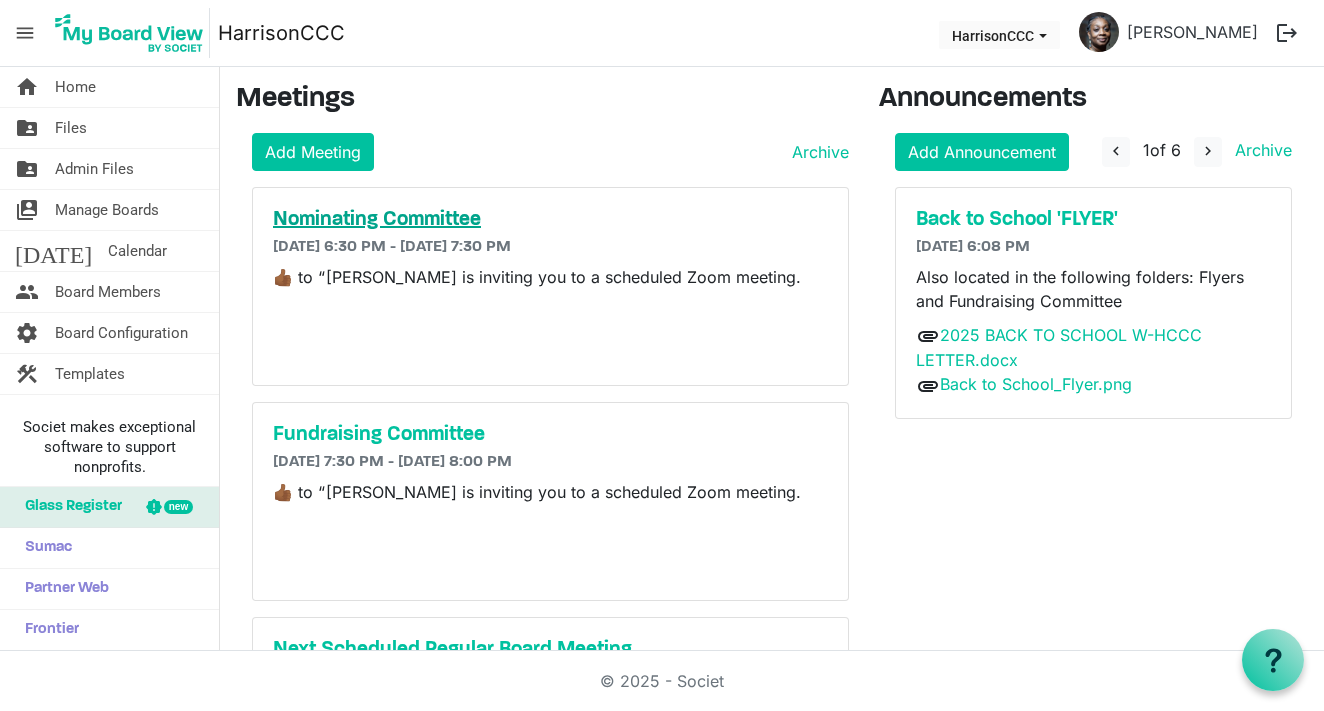 drag, startPoint x: 316, startPoint y: 223, endPoint x: 619, endPoint y: 210, distance: 303.27875 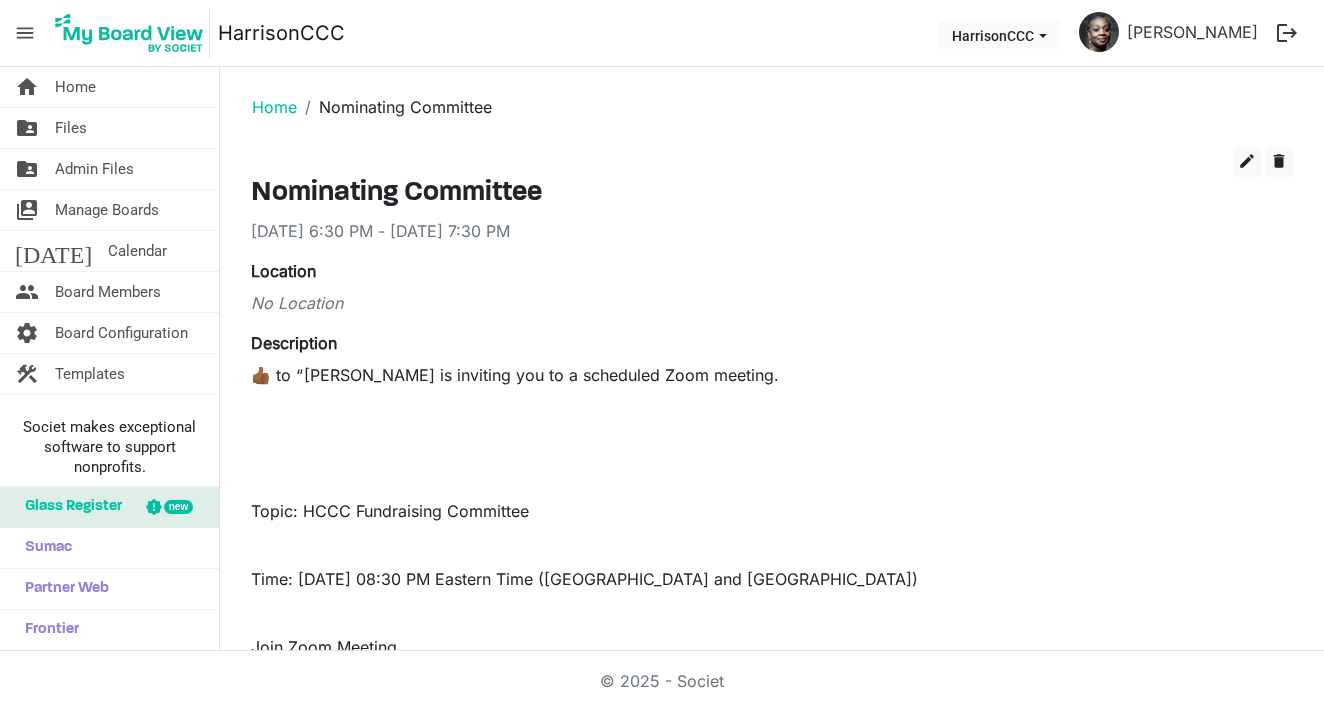 scroll, scrollTop: 0, scrollLeft: 0, axis: both 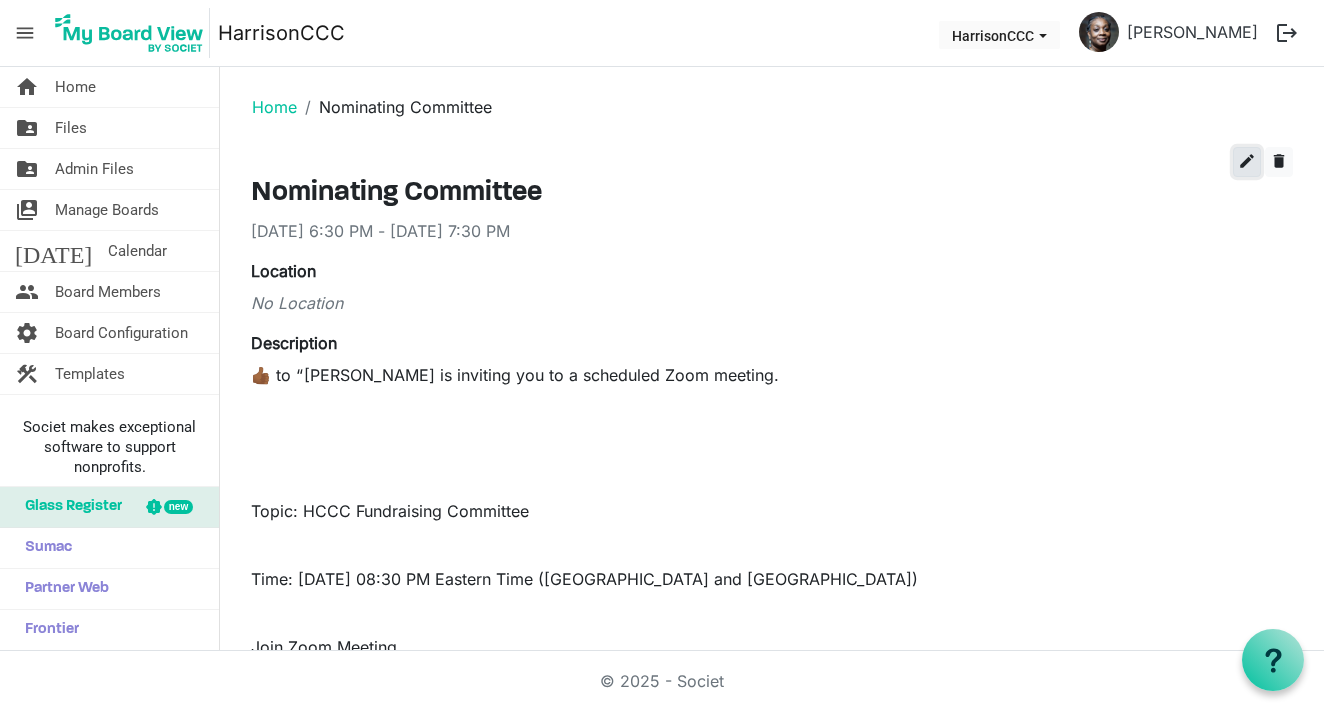 click on "edit" at bounding box center [1247, 161] 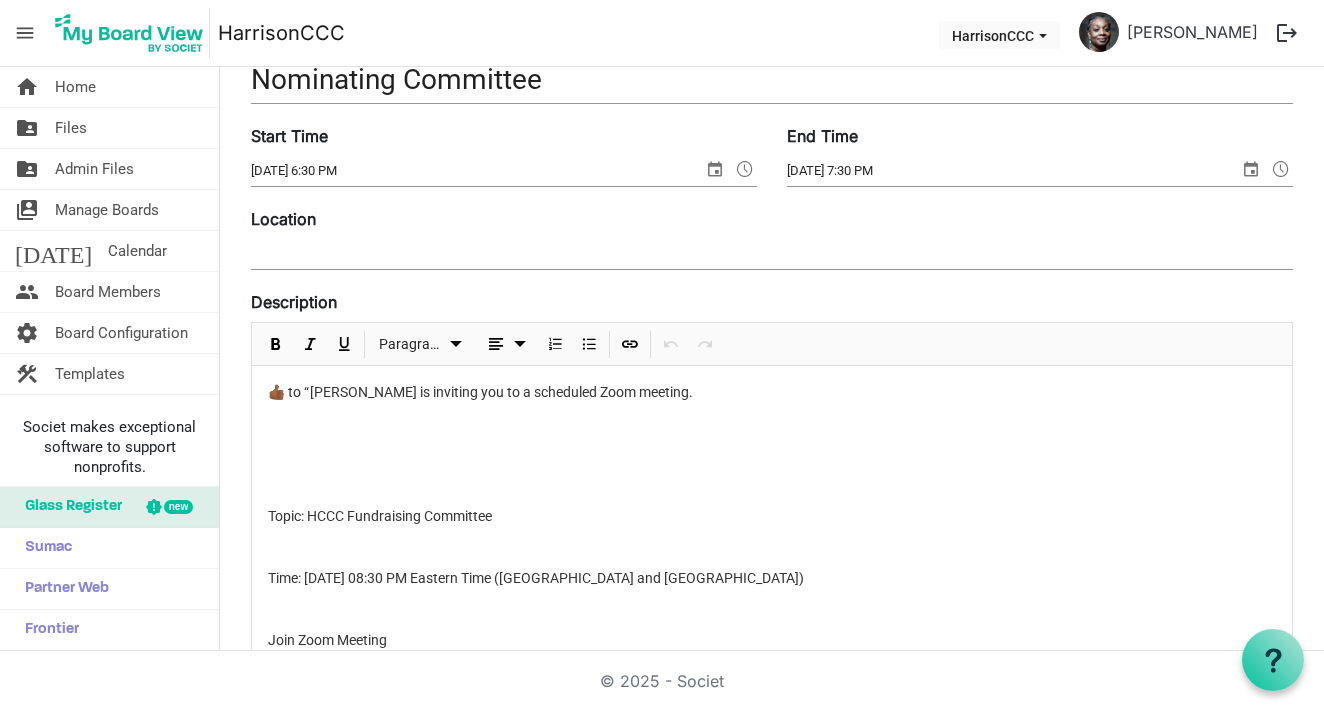 scroll, scrollTop: 128, scrollLeft: 0, axis: vertical 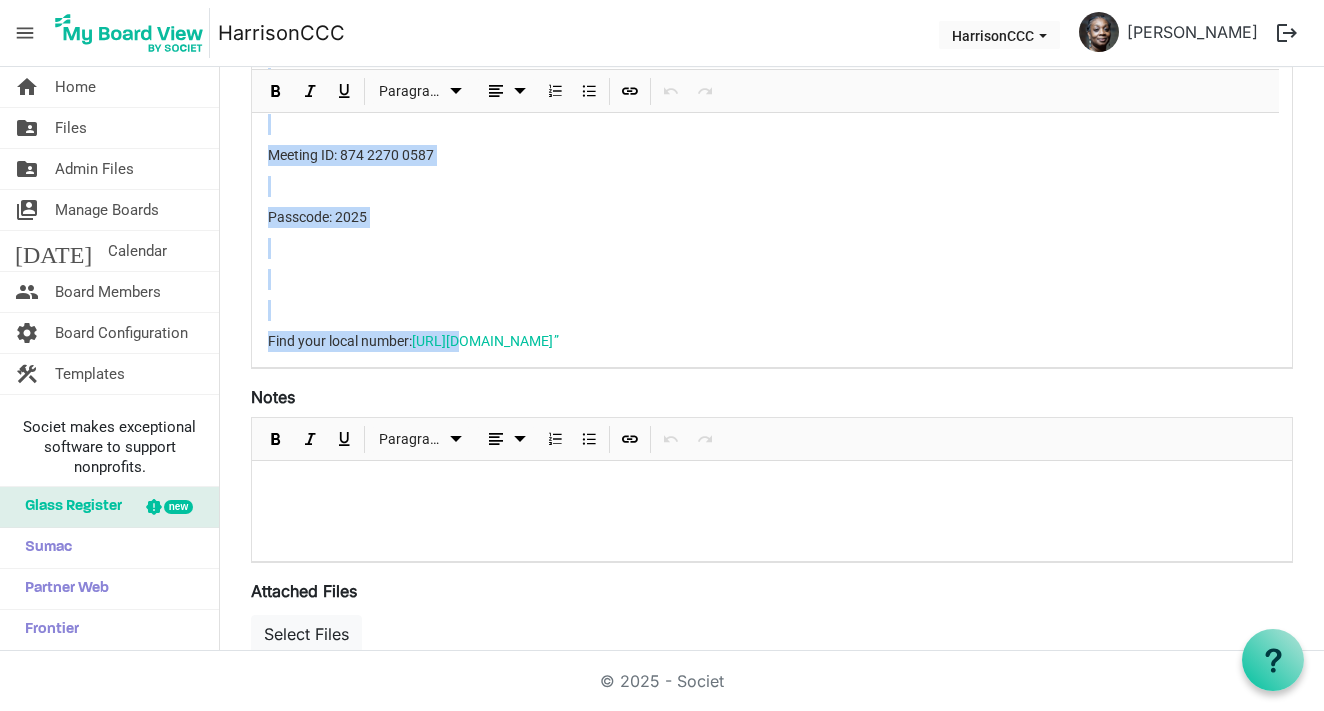 drag, startPoint x: 264, startPoint y: 403, endPoint x: 748, endPoint y: 323, distance: 490.56702 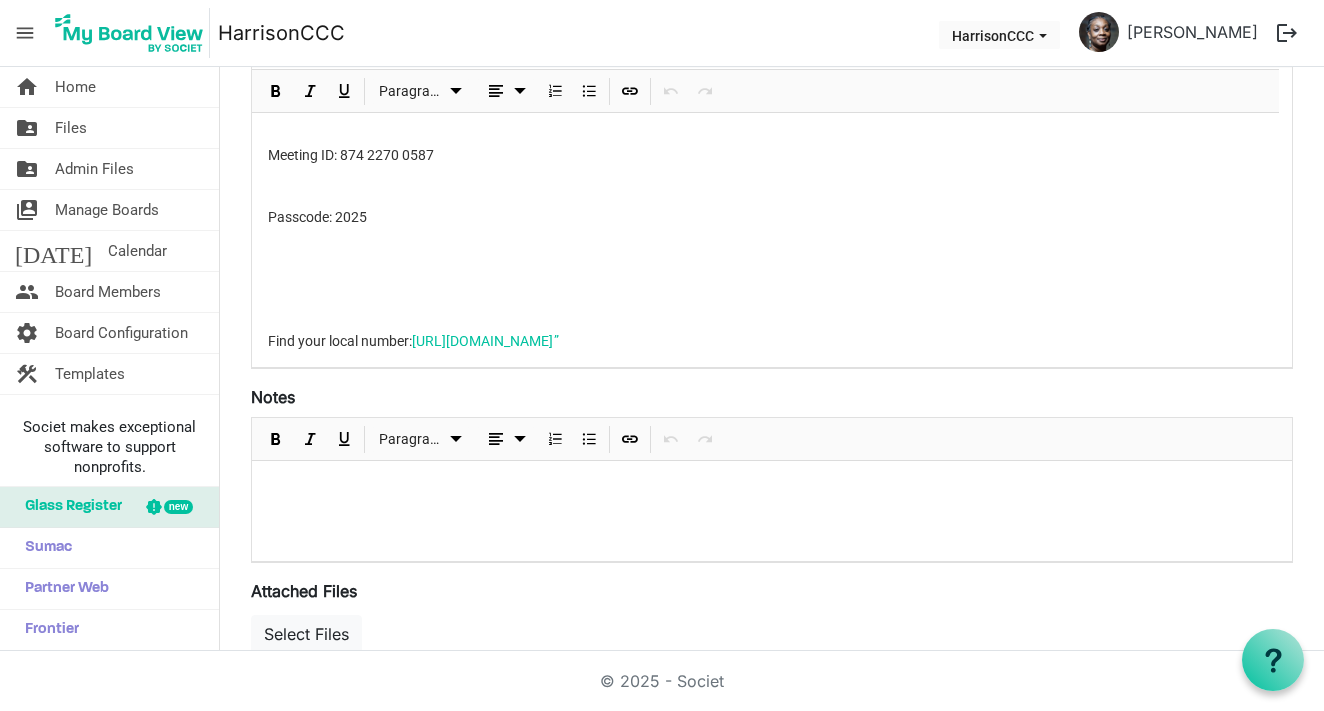 scroll, scrollTop: 1180, scrollLeft: 0, axis: vertical 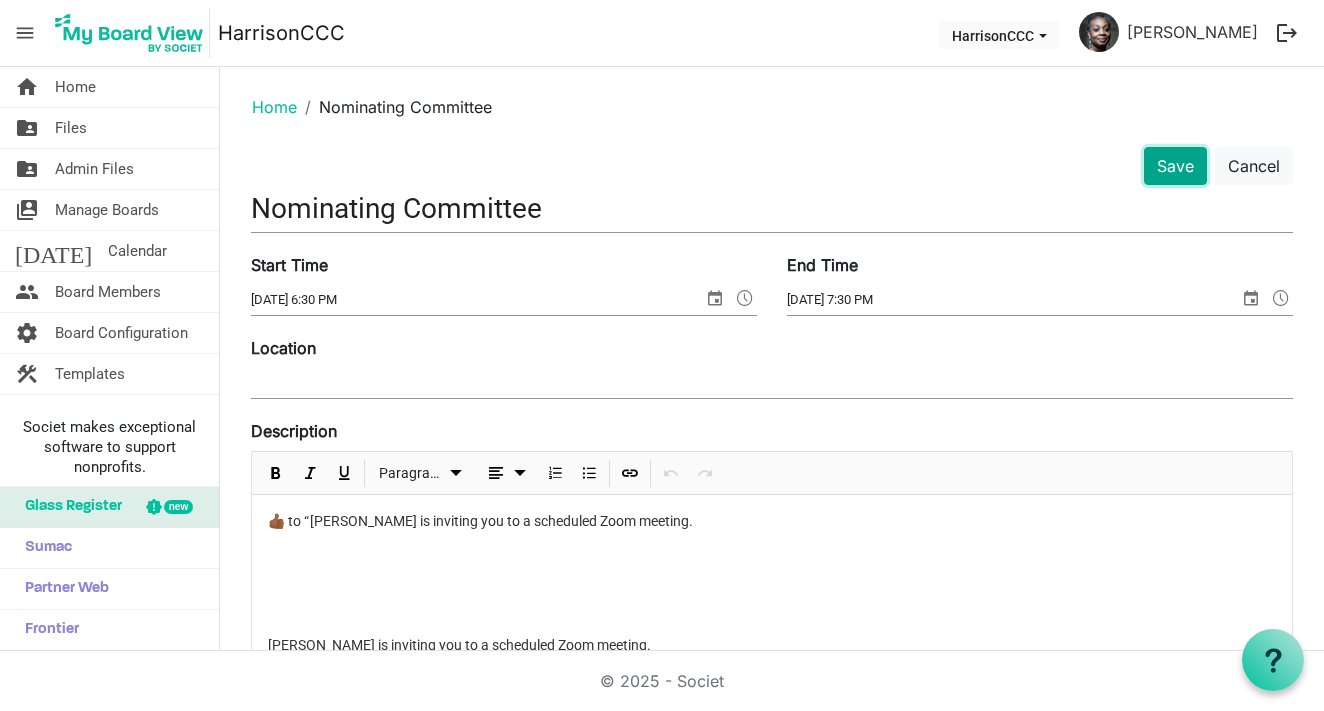 click on "Save" at bounding box center [1175, 166] 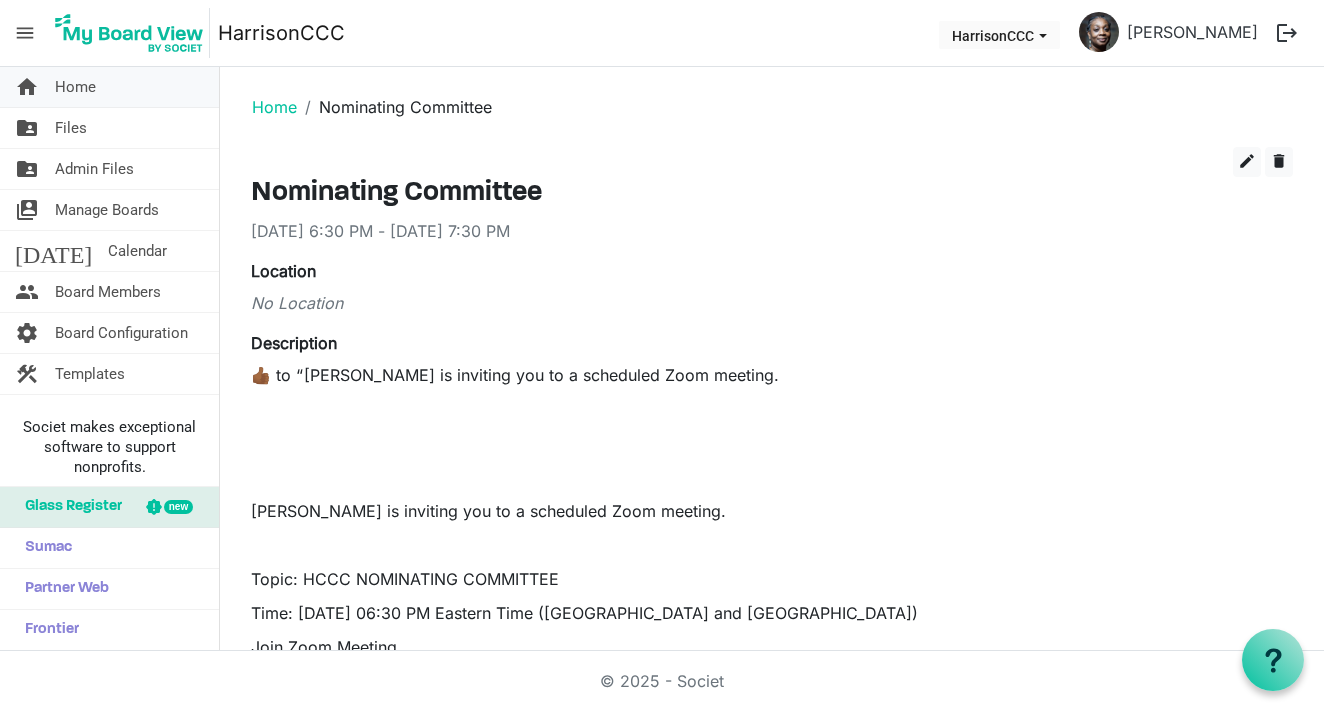 click on "Home" at bounding box center [75, 87] 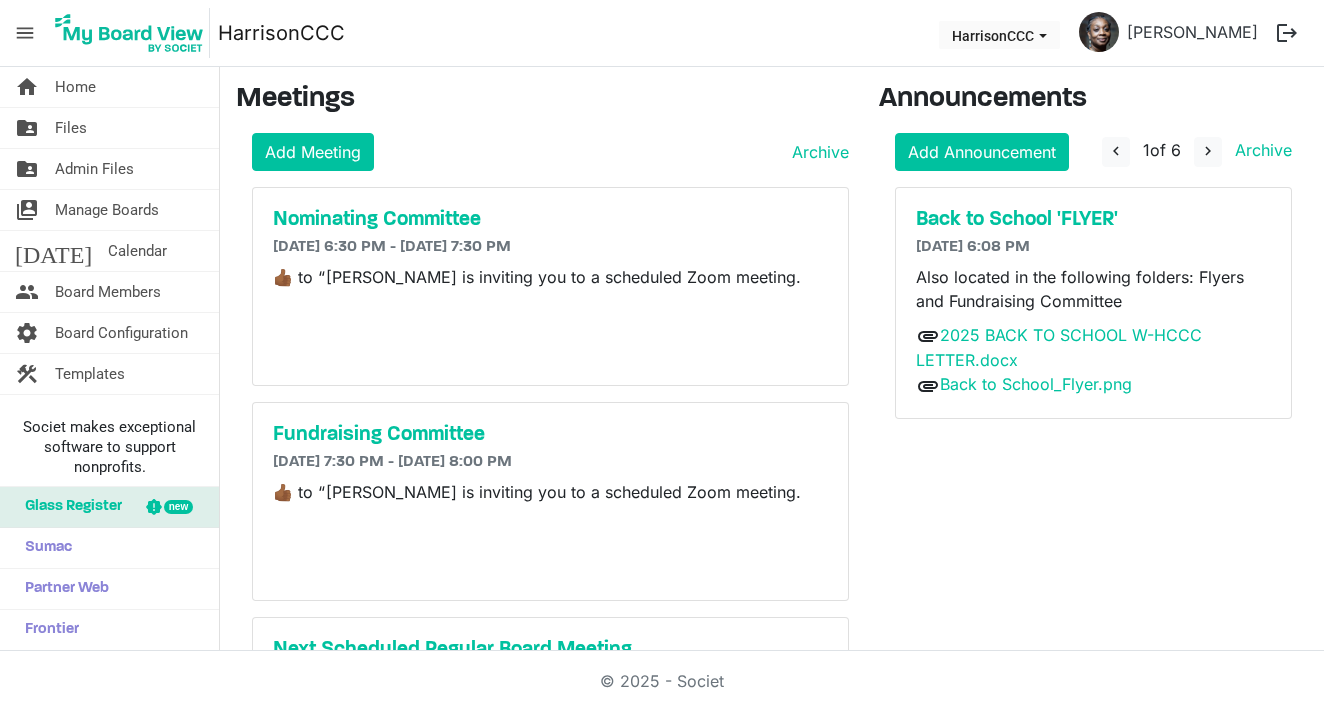 scroll, scrollTop: 0, scrollLeft: 0, axis: both 